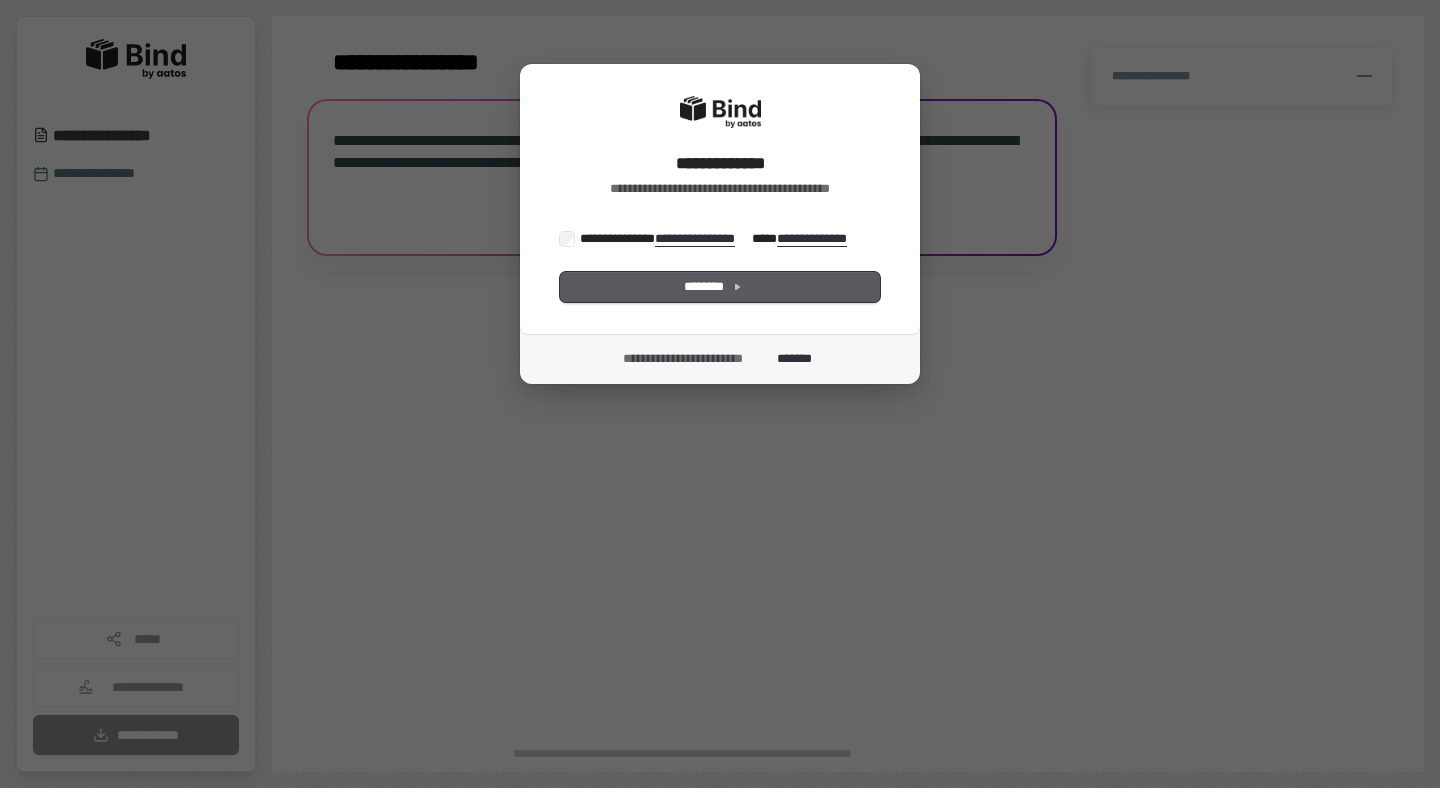 scroll, scrollTop: 0, scrollLeft: 0, axis: both 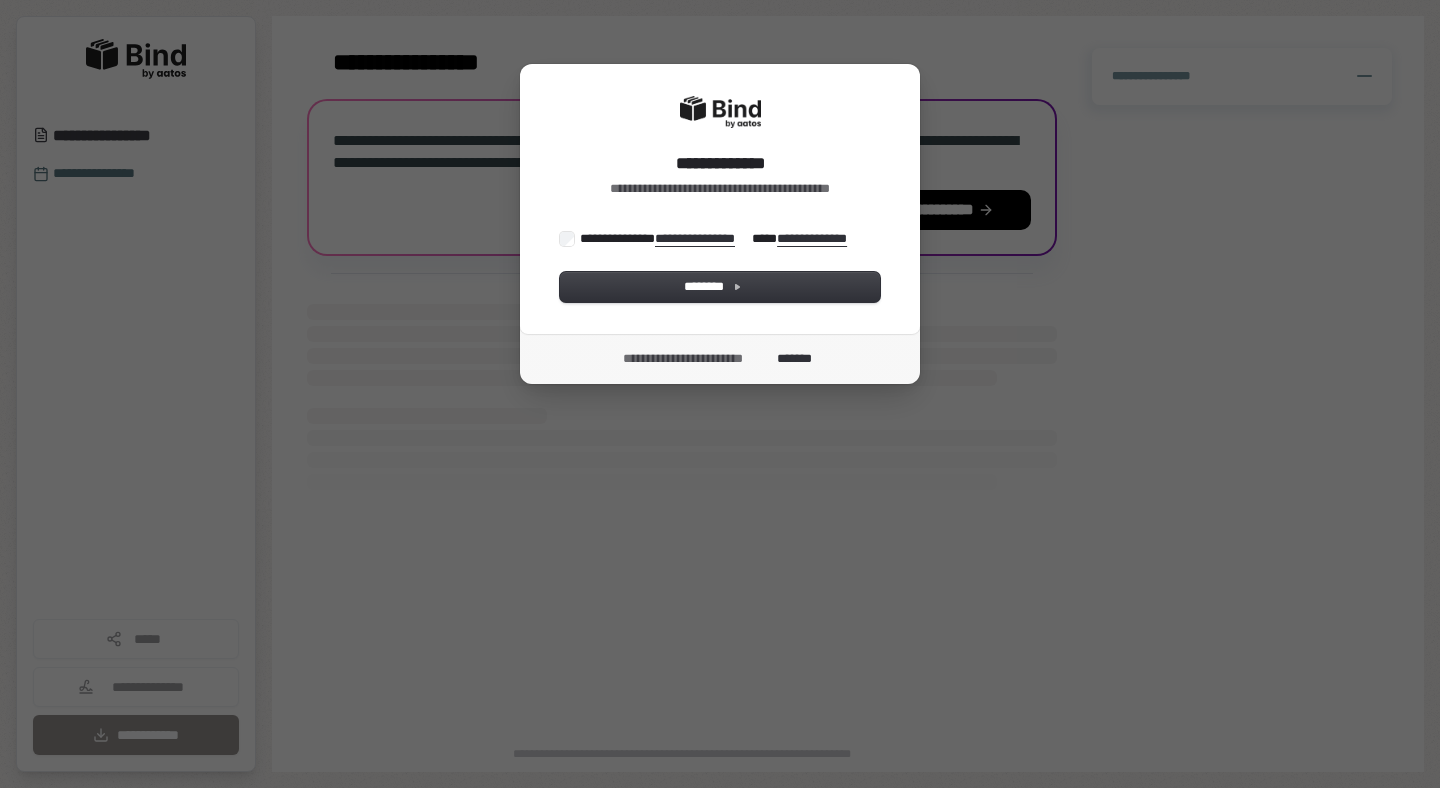 click on "**********" at bounding box center [718, 238] 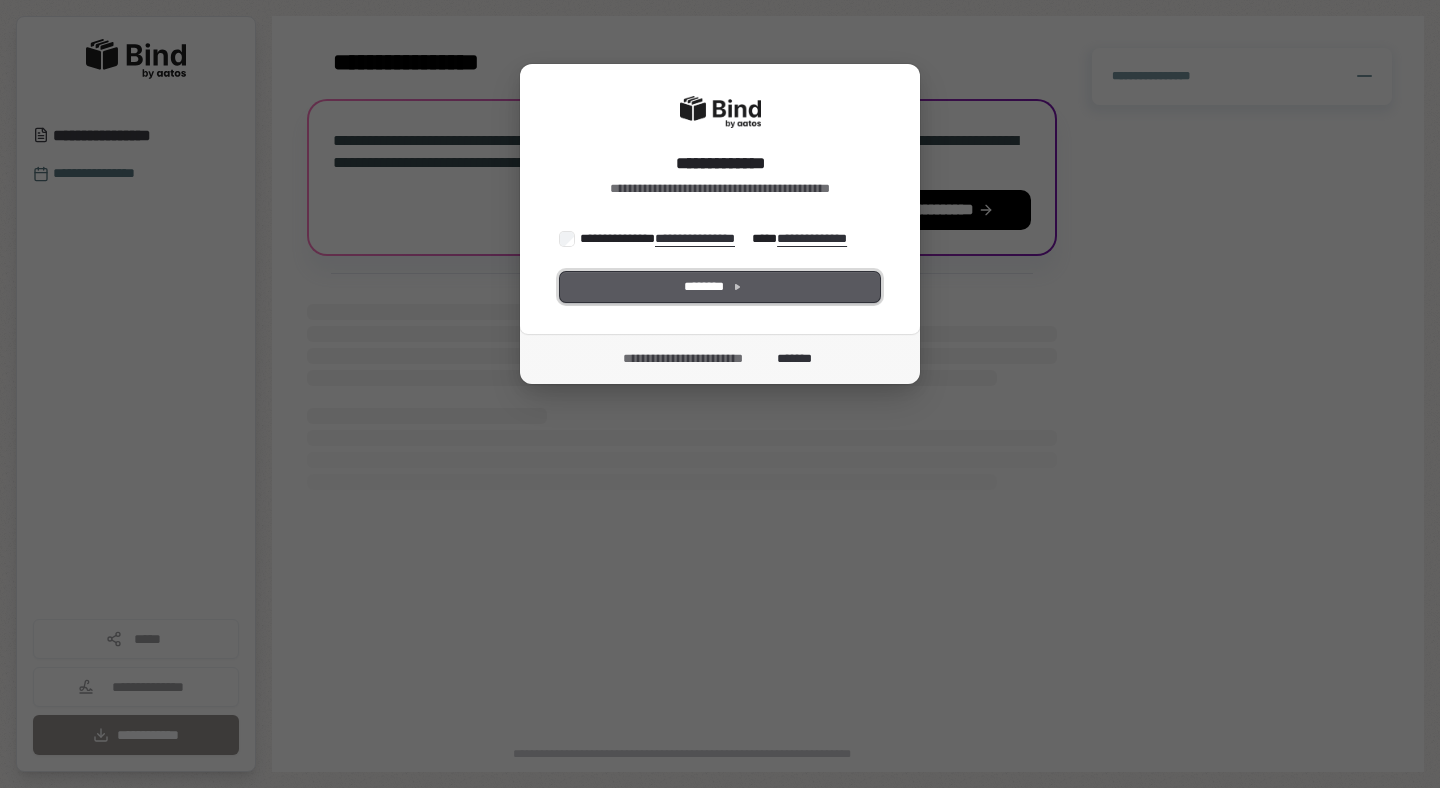 click on "********" at bounding box center (720, 287) 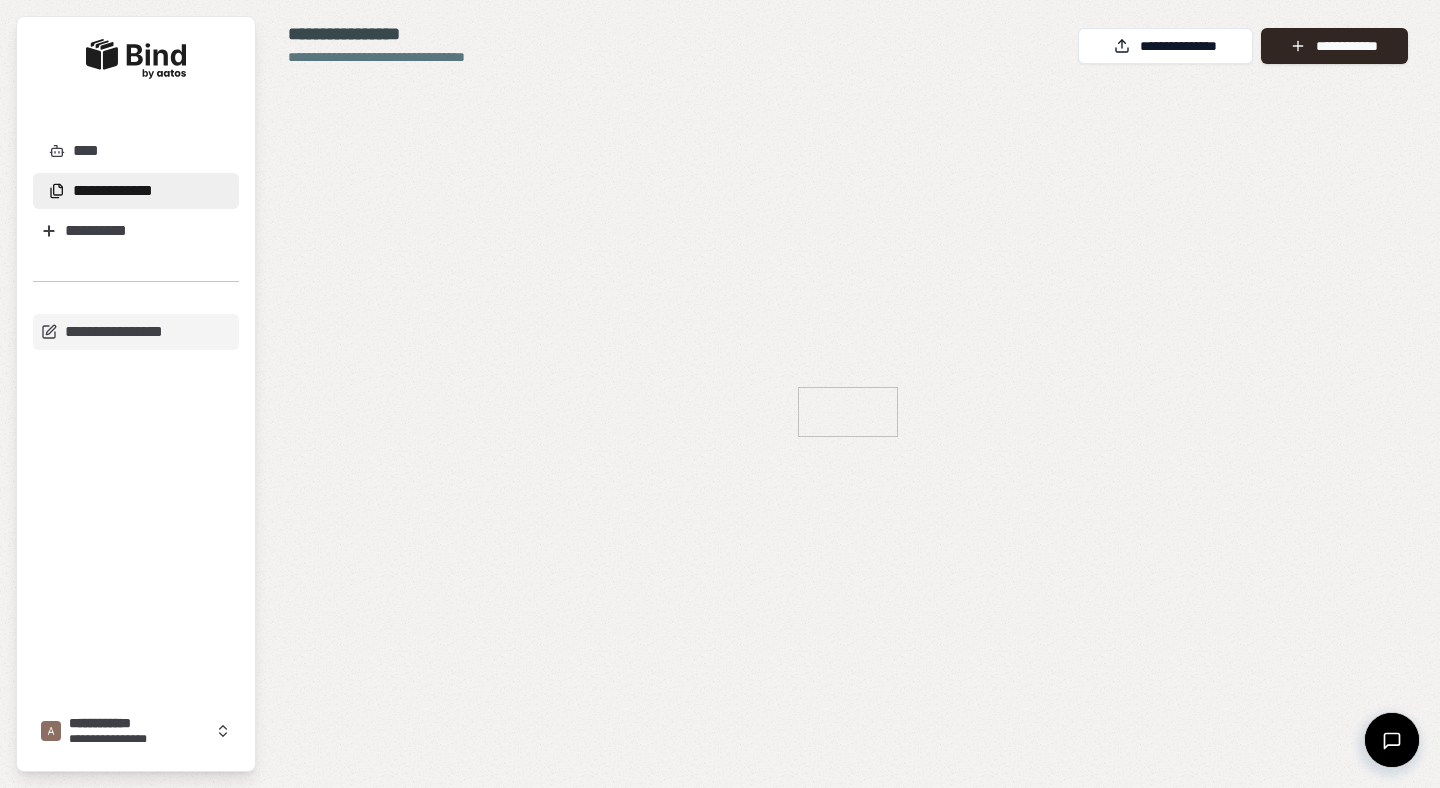 scroll, scrollTop: 0, scrollLeft: 0, axis: both 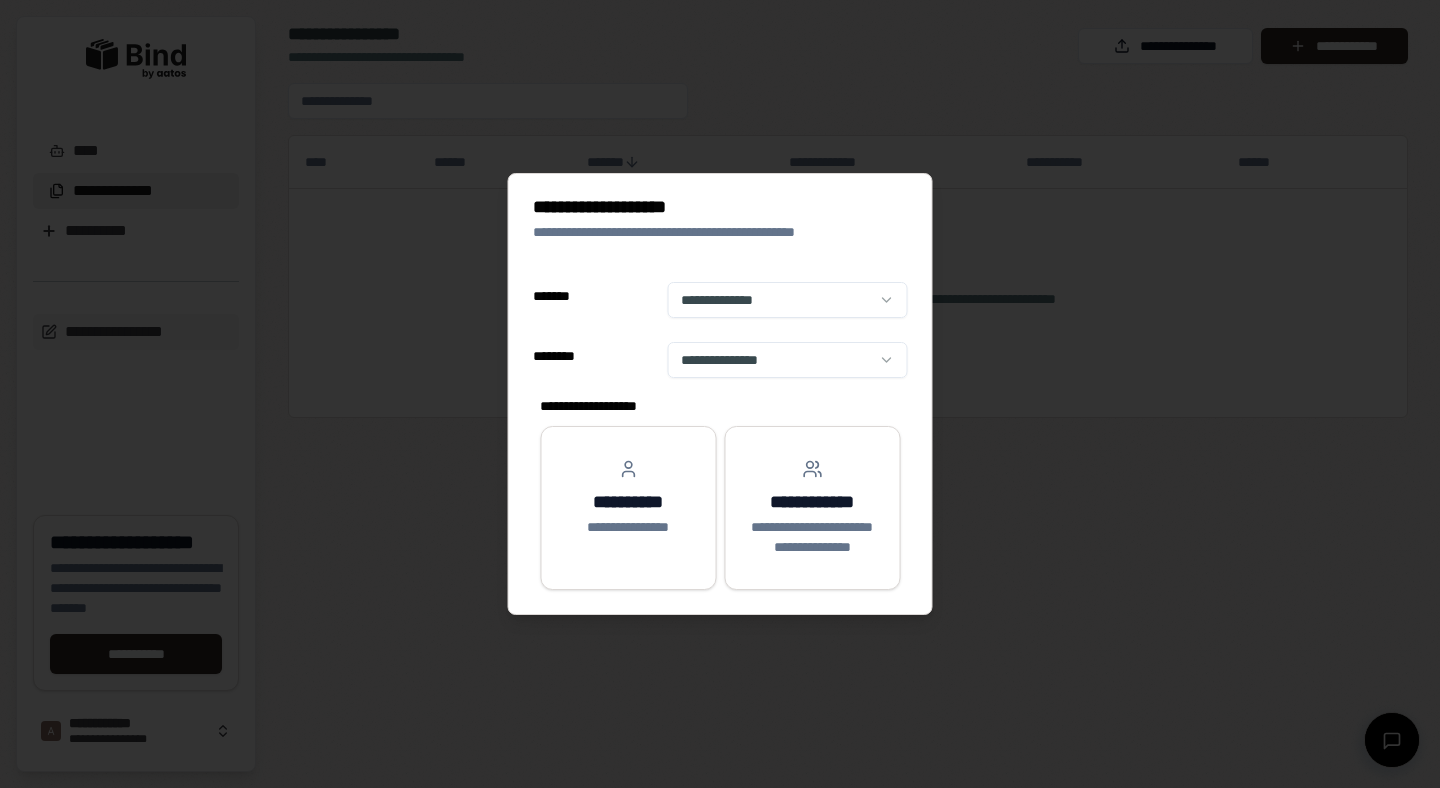 select on "**" 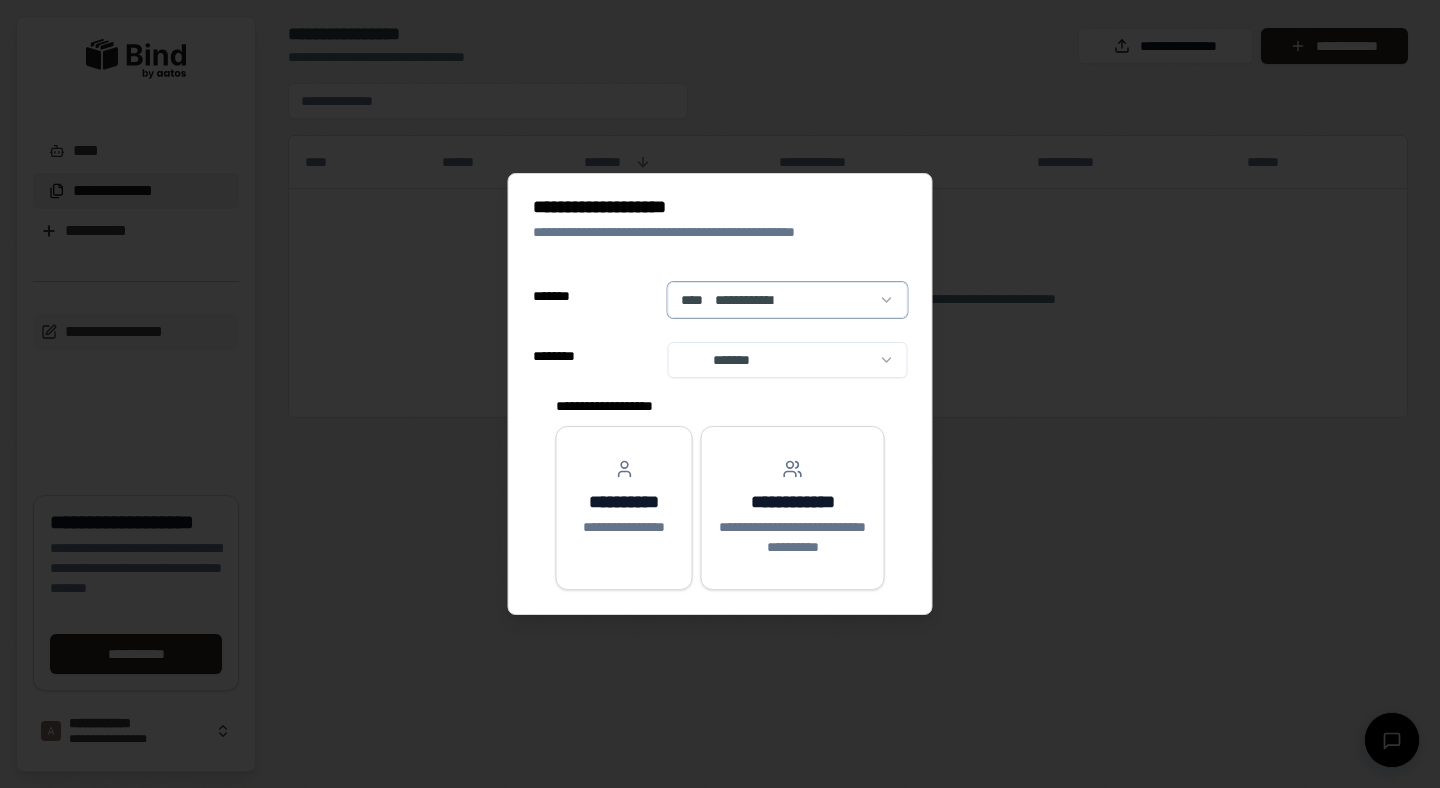 type 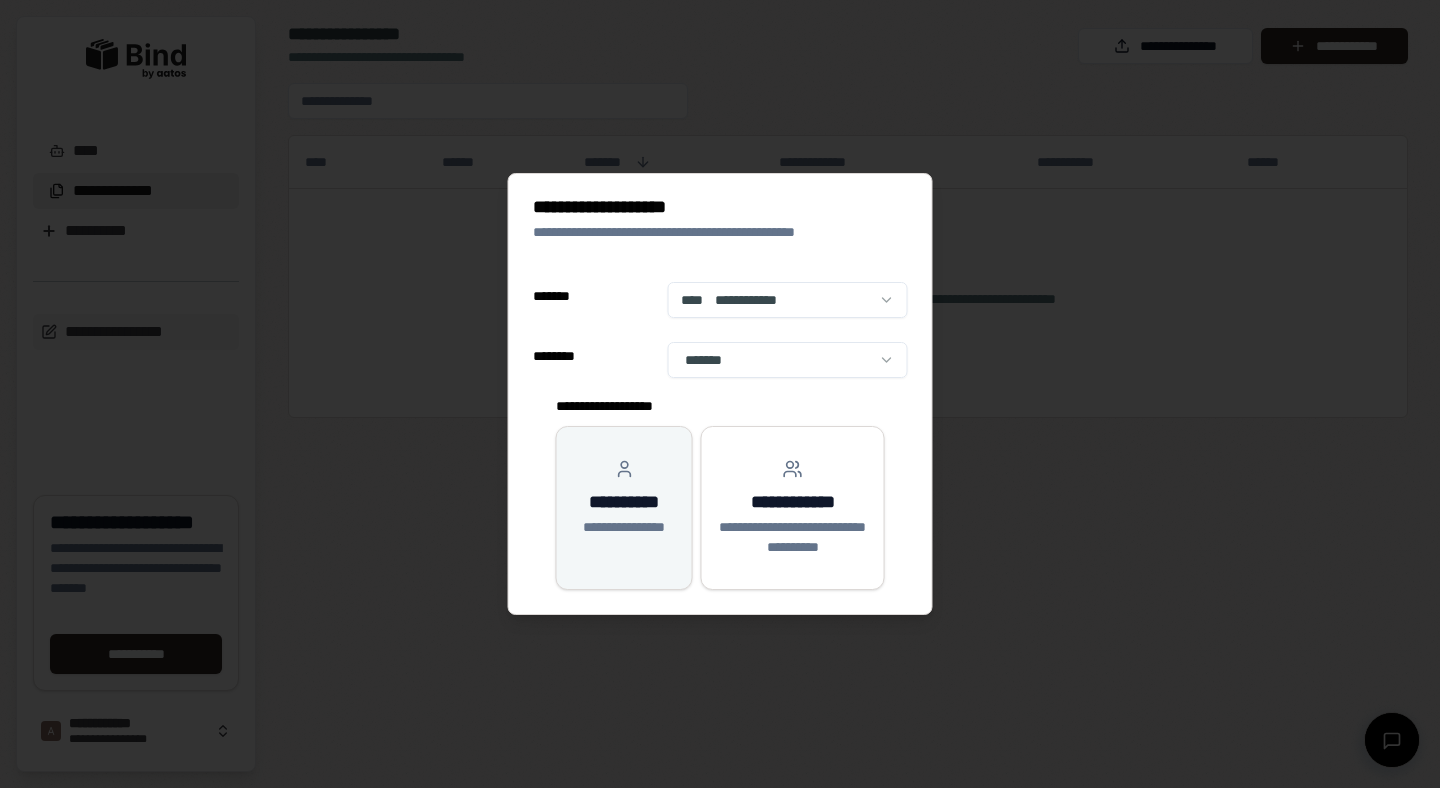 click on "**********" at bounding box center [624, 508] 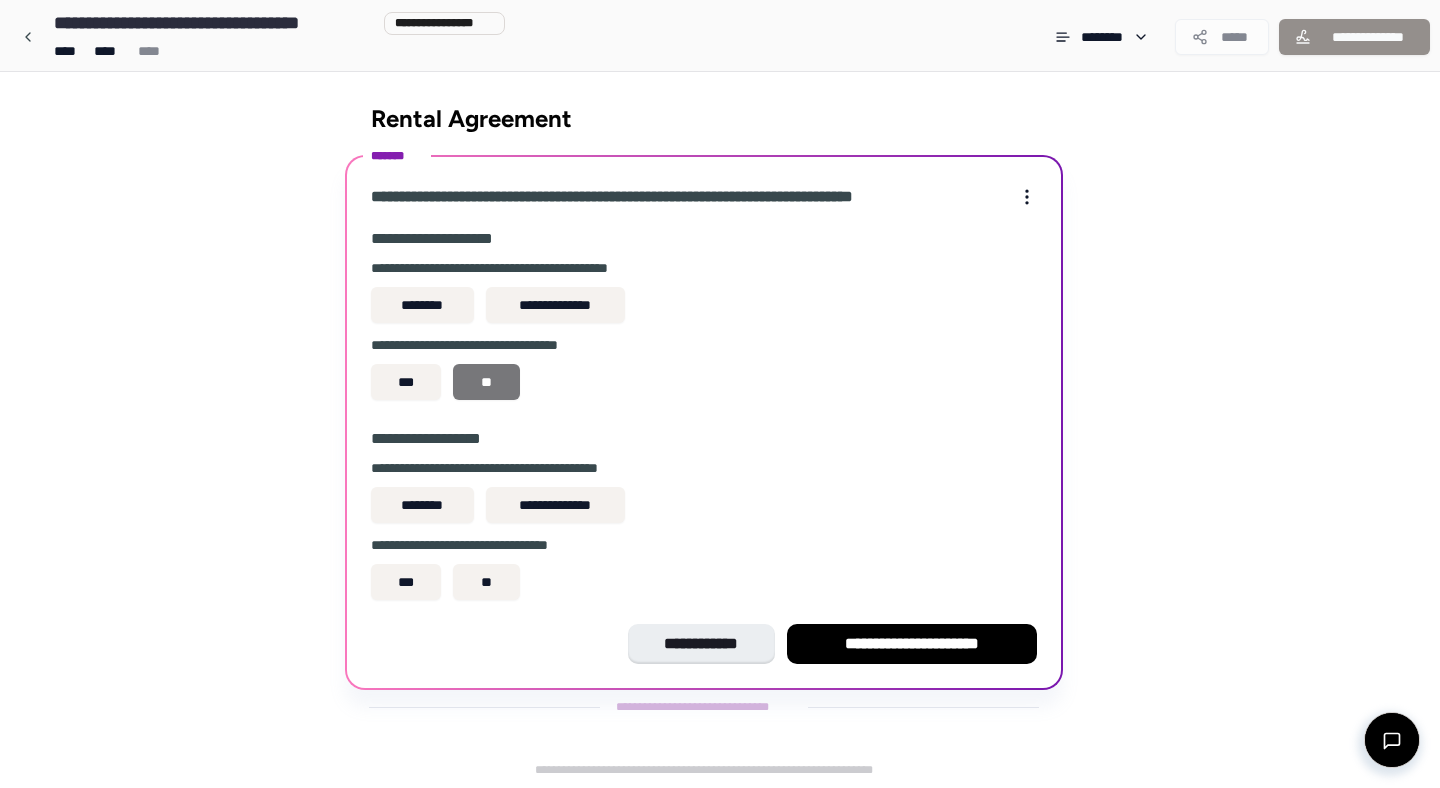 click on "**" at bounding box center [486, 382] 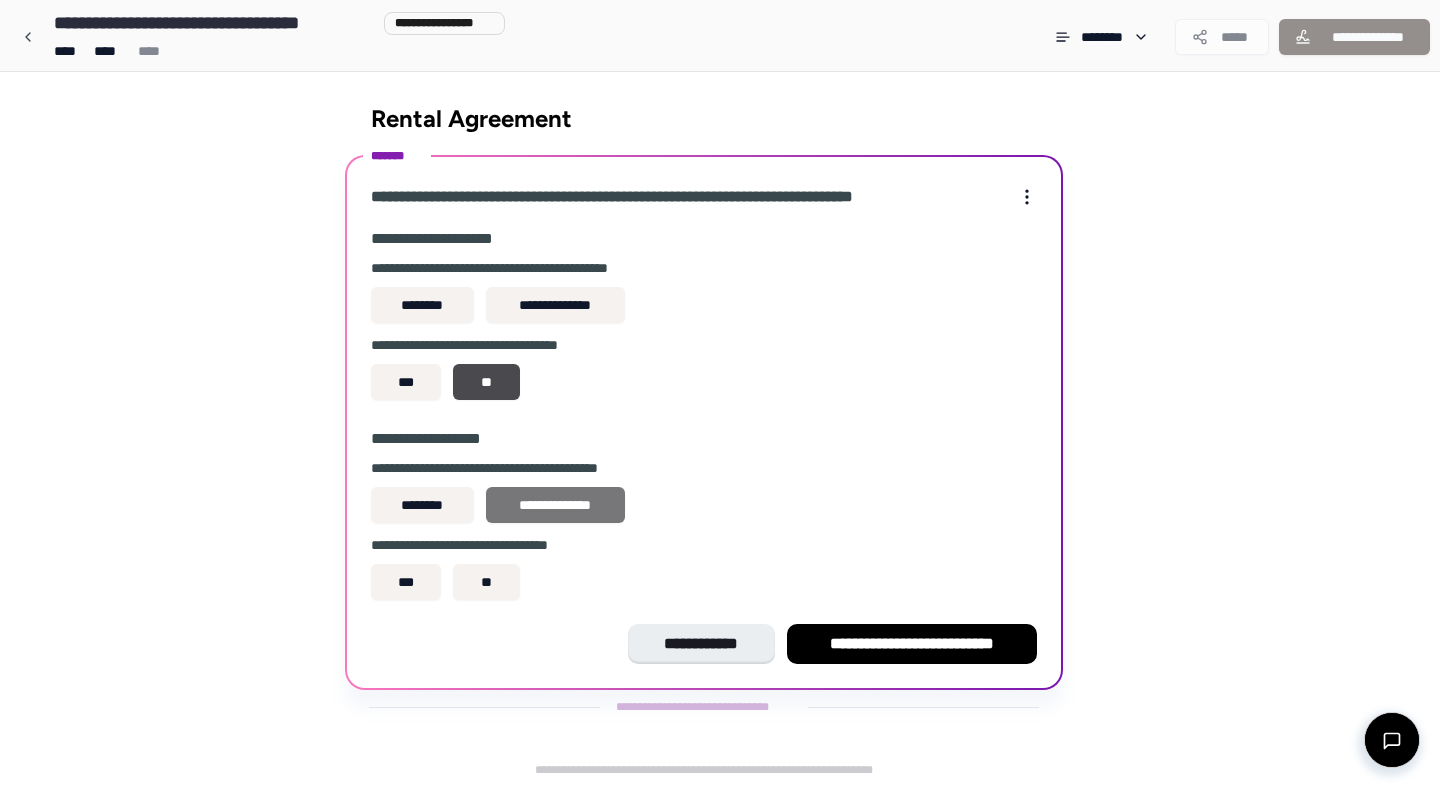 click on "**********" at bounding box center [555, 505] 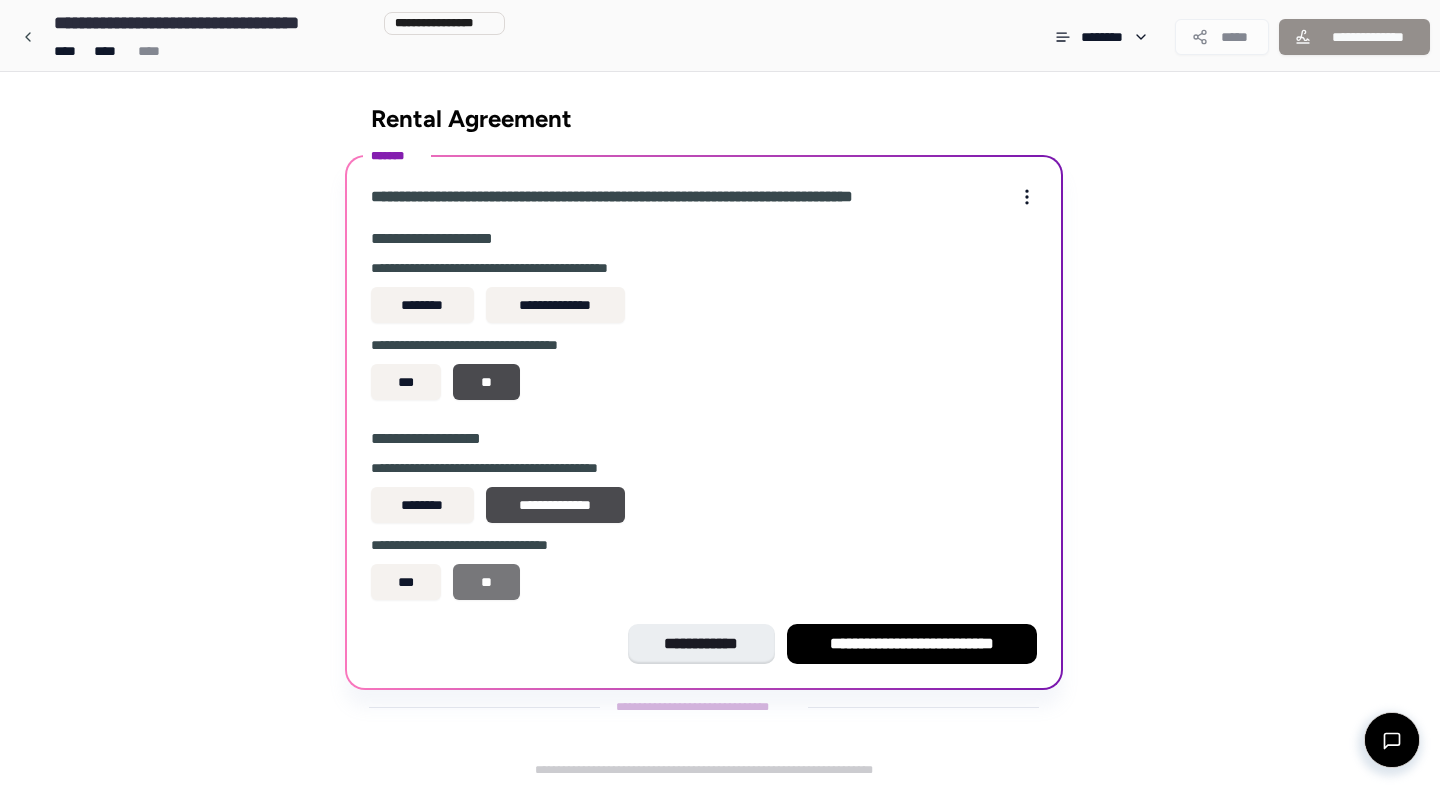 click on "**" at bounding box center (486, 582) 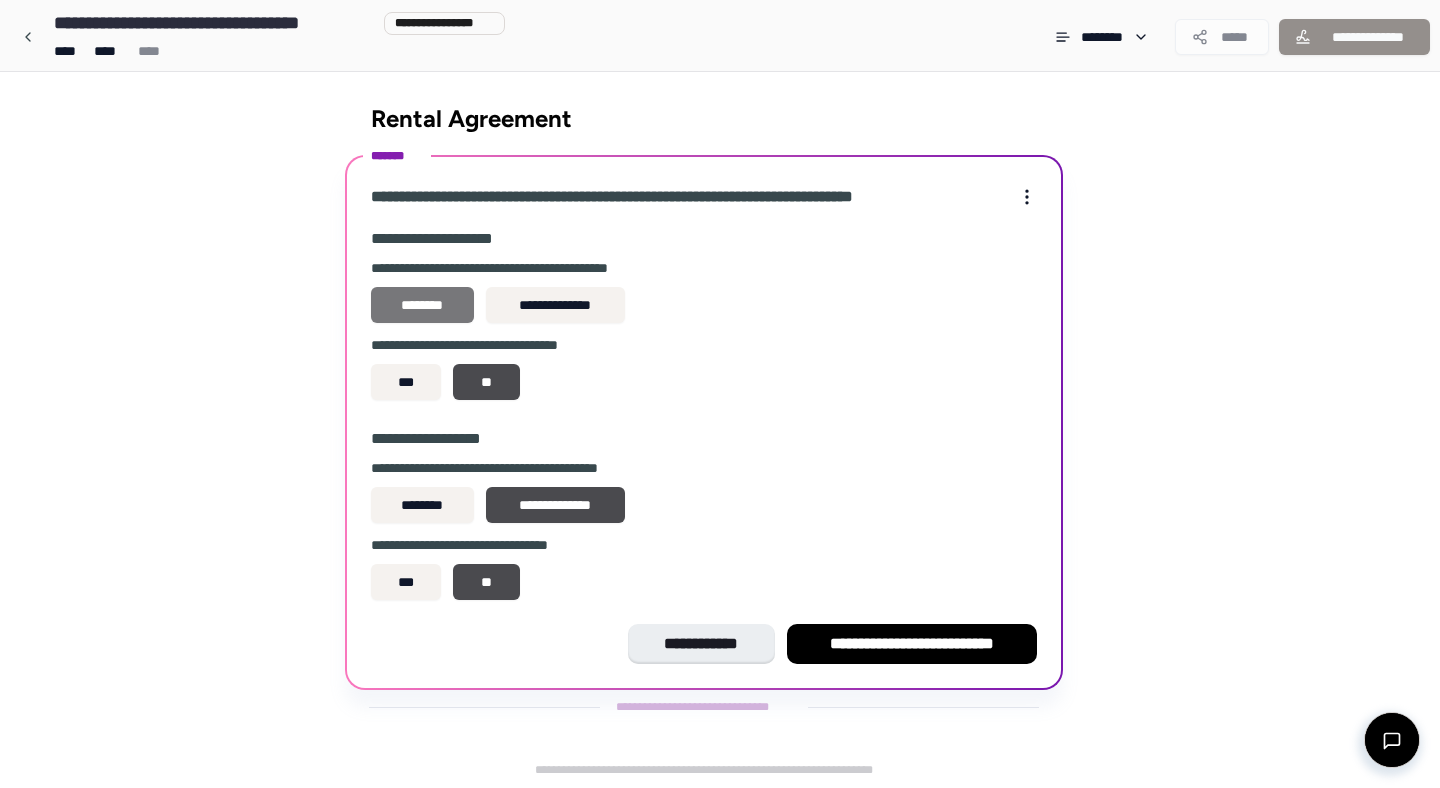 click on "********" at bounding box center [422, 305] 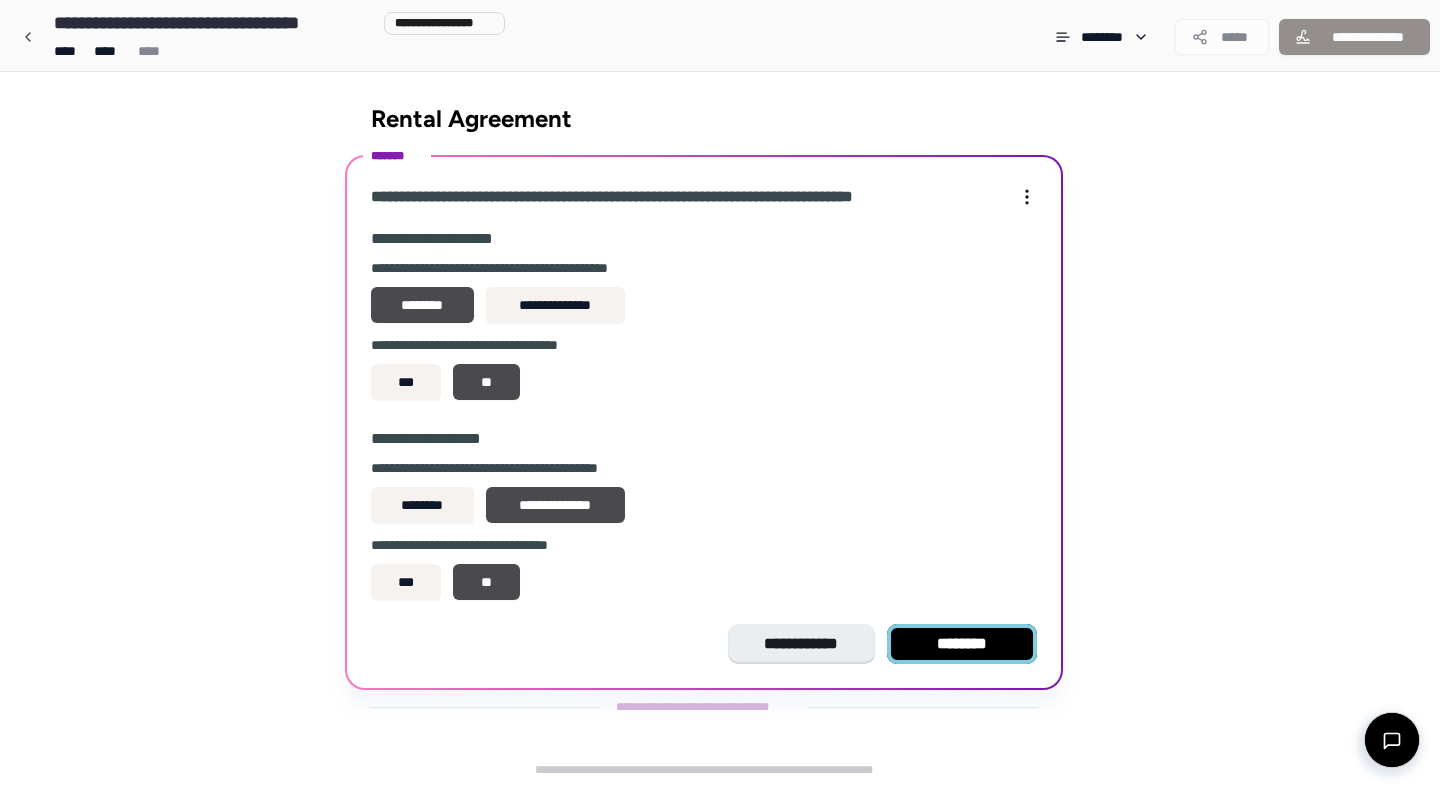 click on "********" at bounding box center (962, 644) 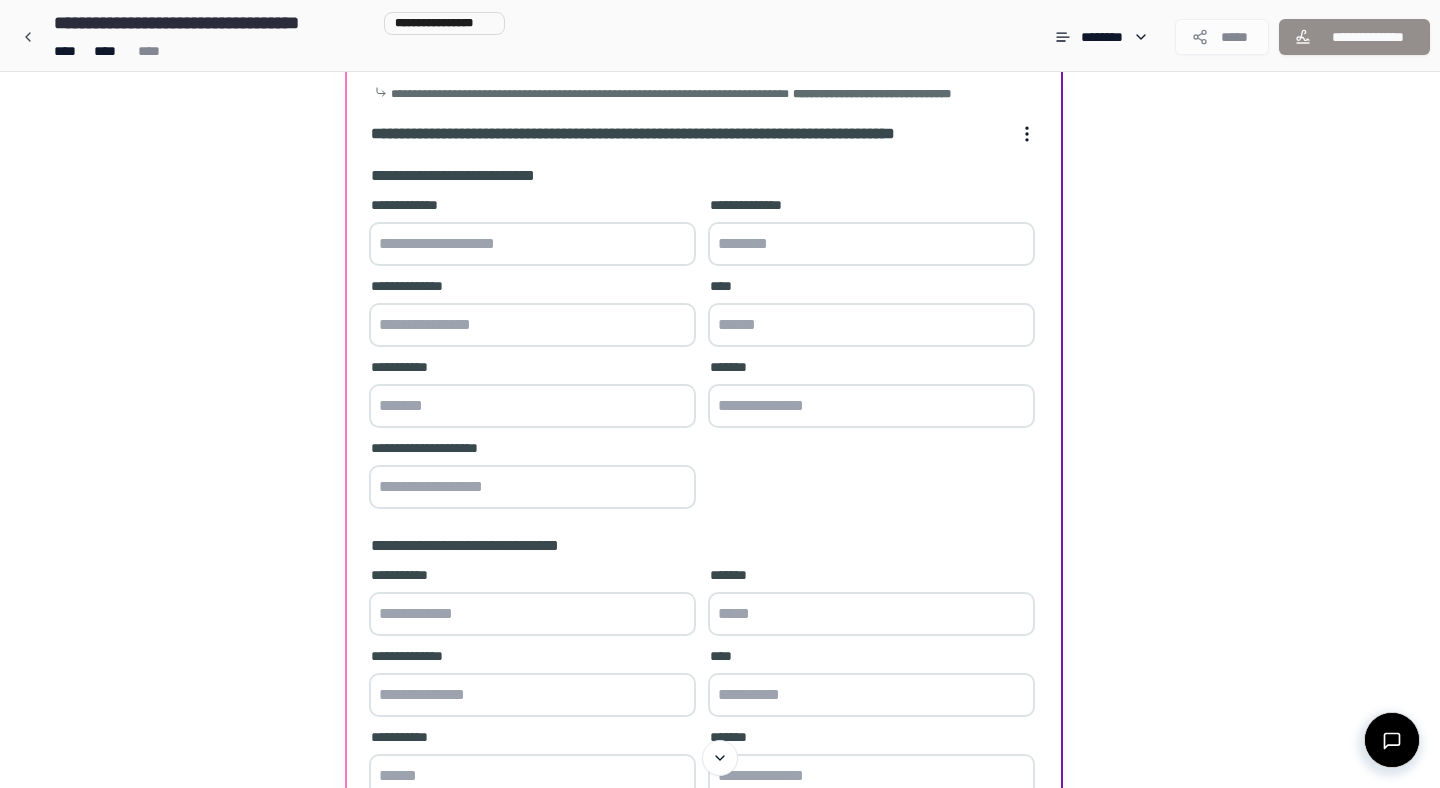 scroll, scrollTop: 0, scrollLeft: 0, axis: both 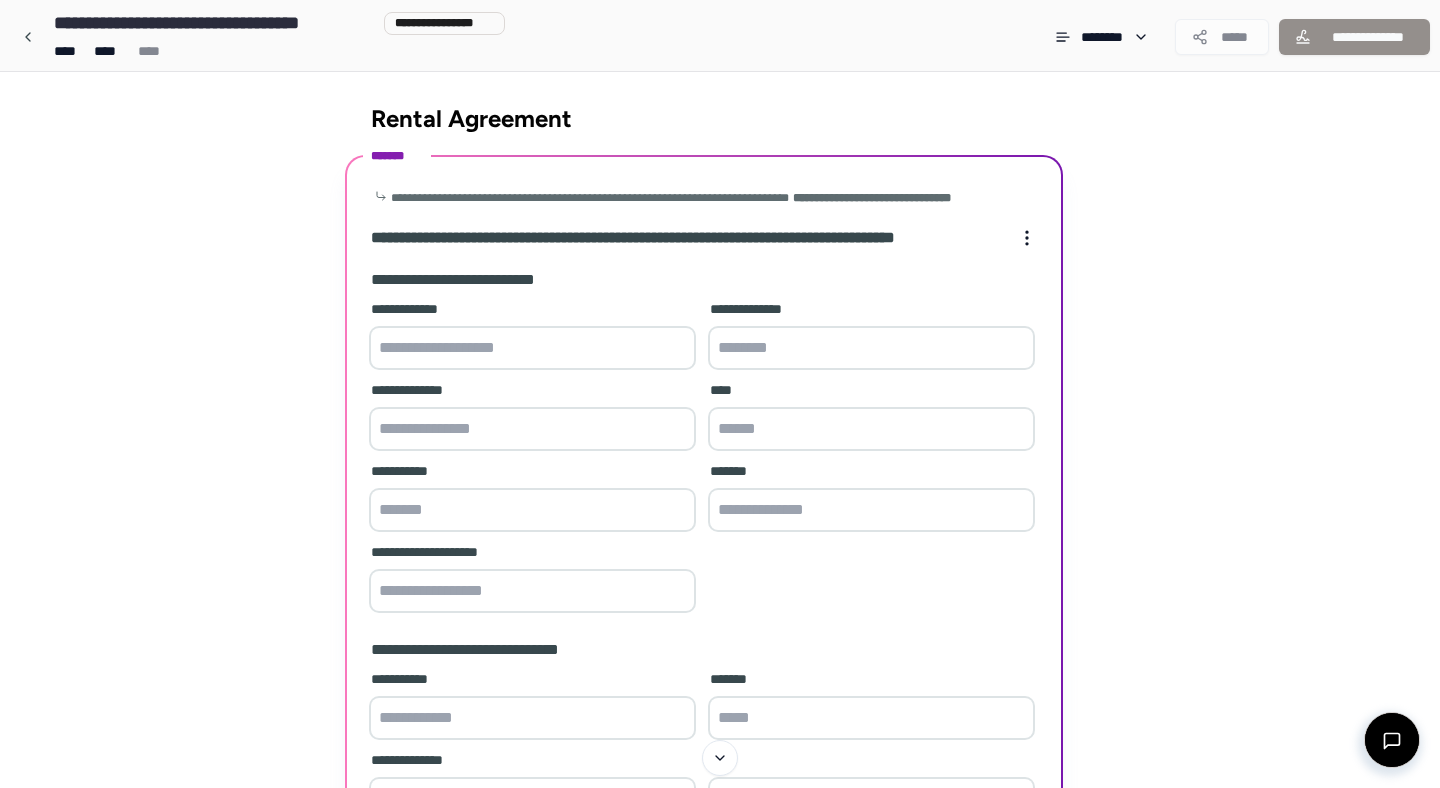 click at bounding box center (532, 348) 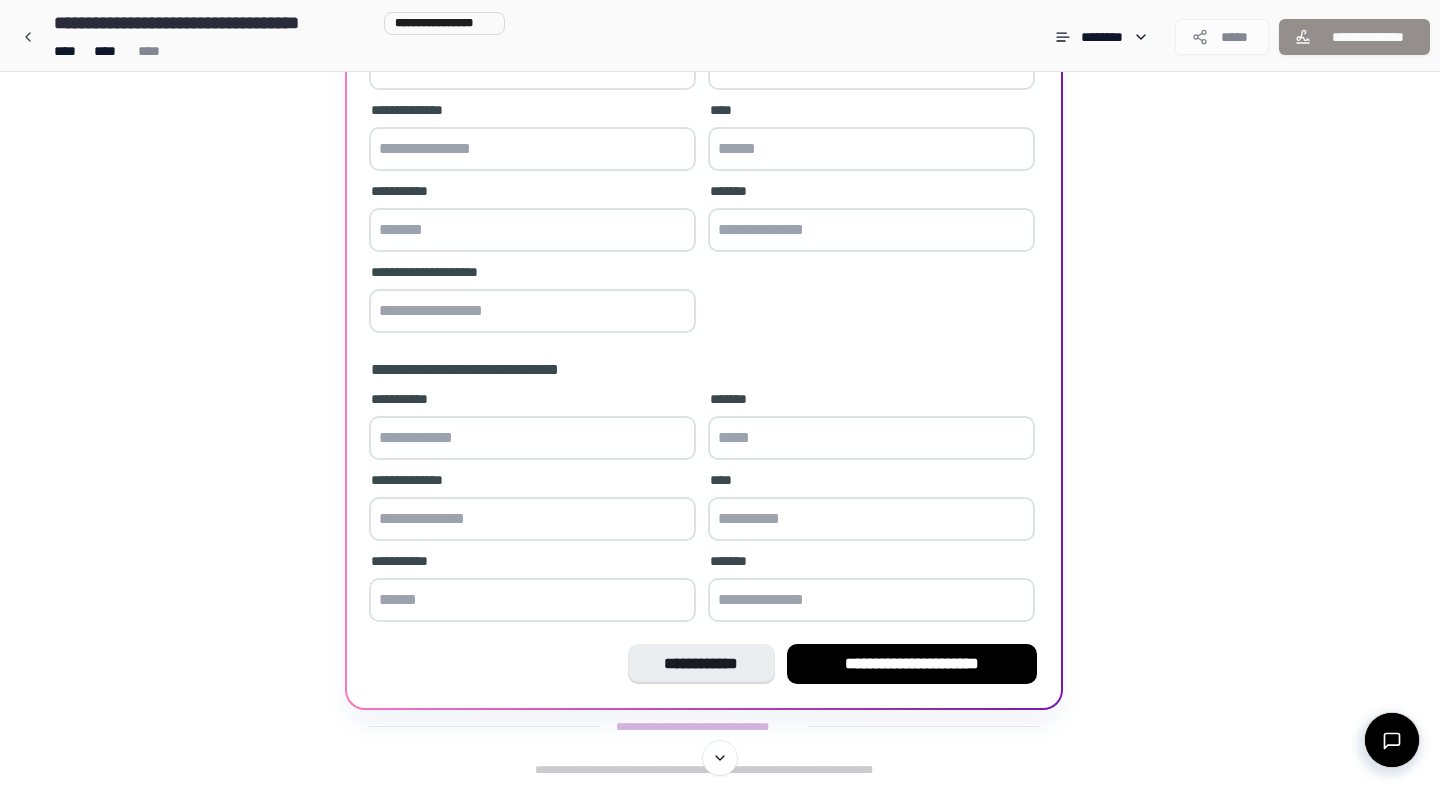 scroll, scrollTop: 0, scrollLeft: 0, axis: both 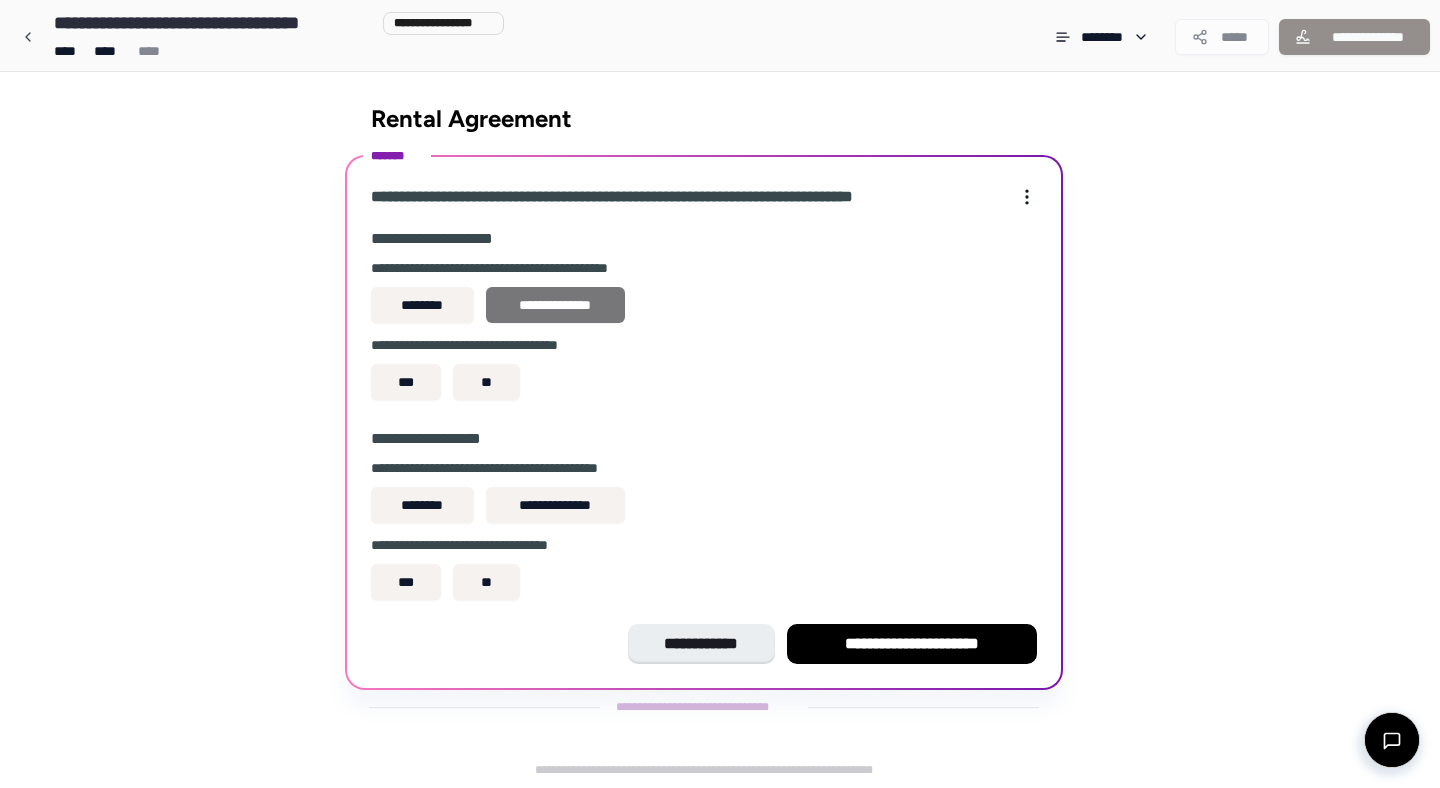 click on "**********" at bounding box center (555, 305) 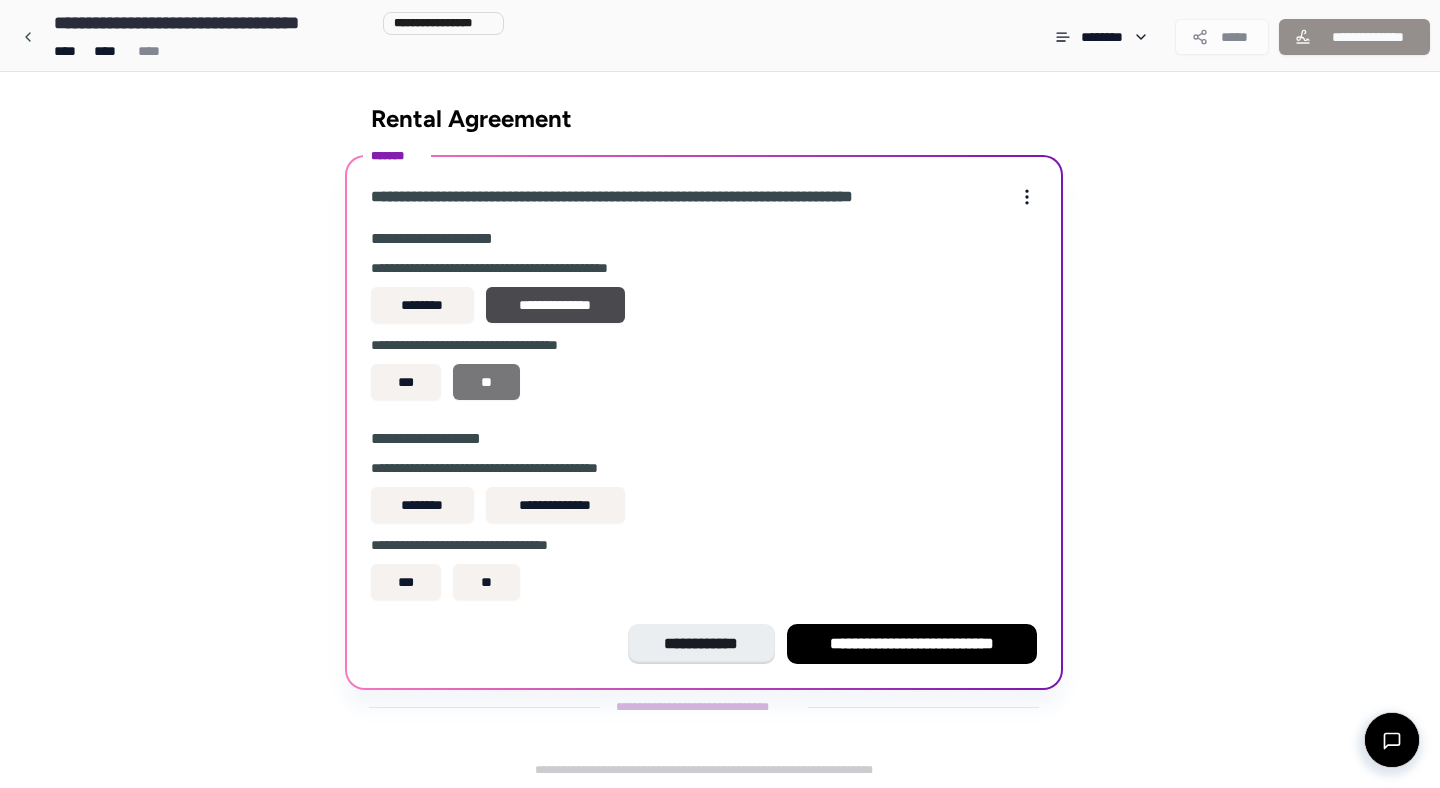 click on "**" at bounding box center (486, 382) 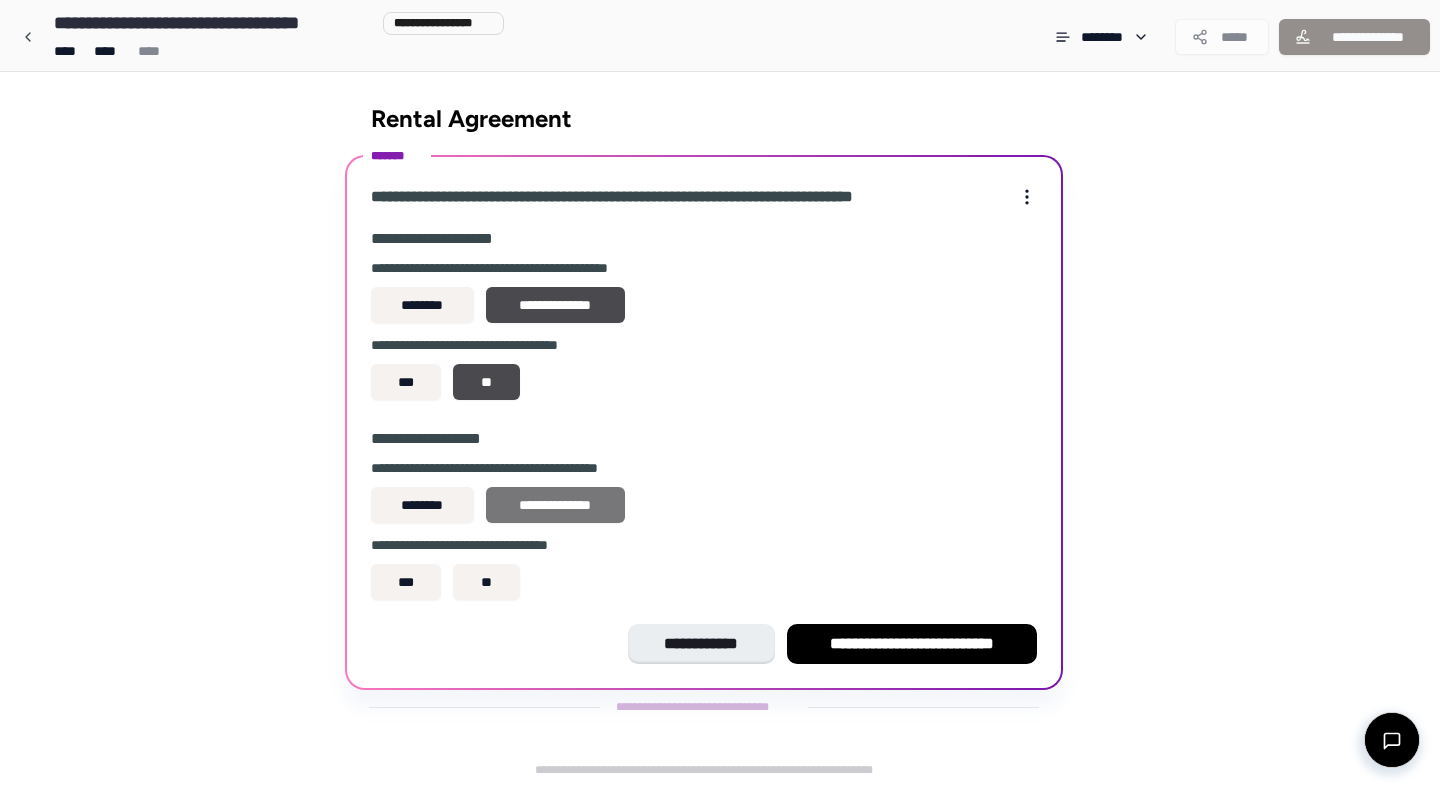 click on "**********" at bounding box center [555, 505] 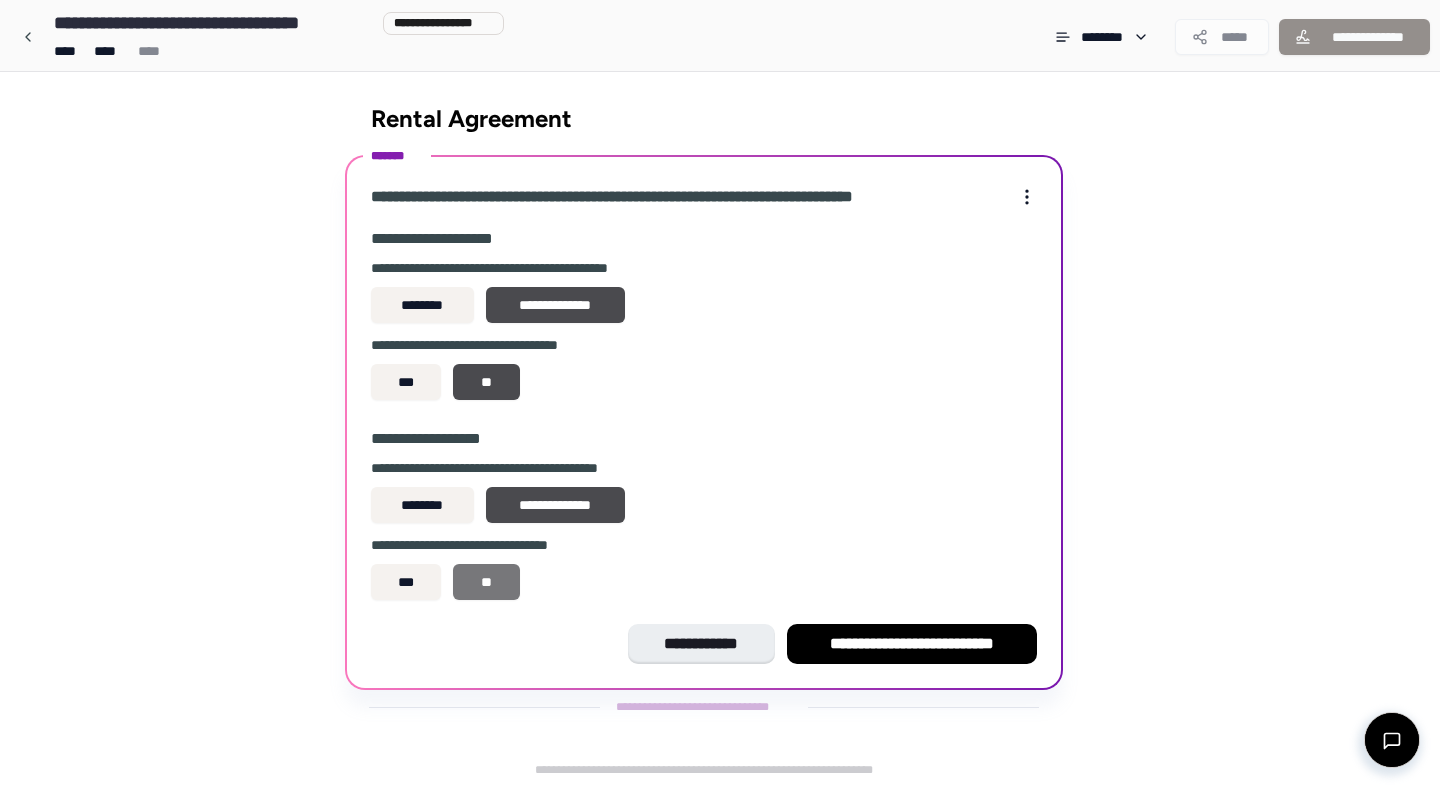 click on "**" at bounding box center [486, 582] 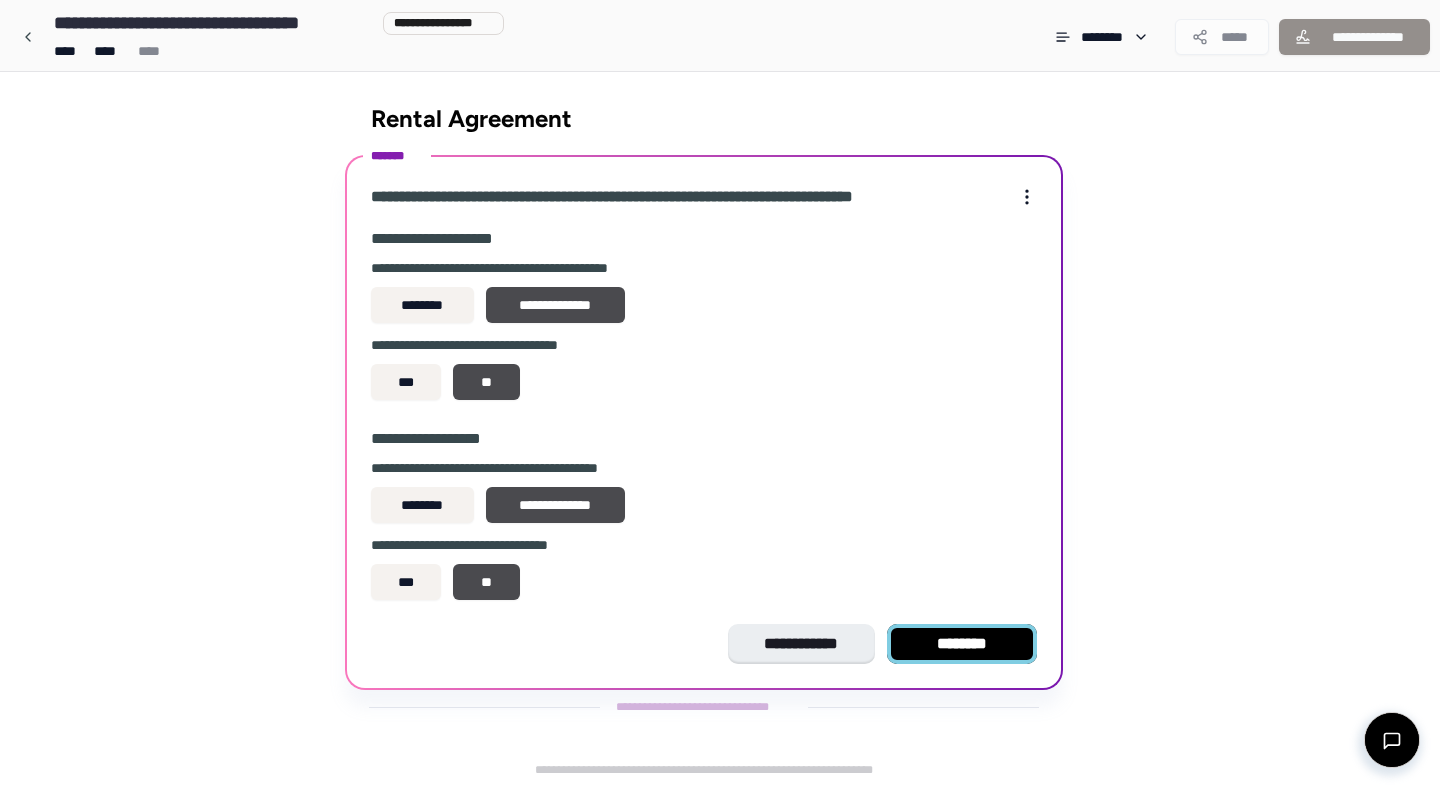 click on "********" at bounding box center [962, 644] 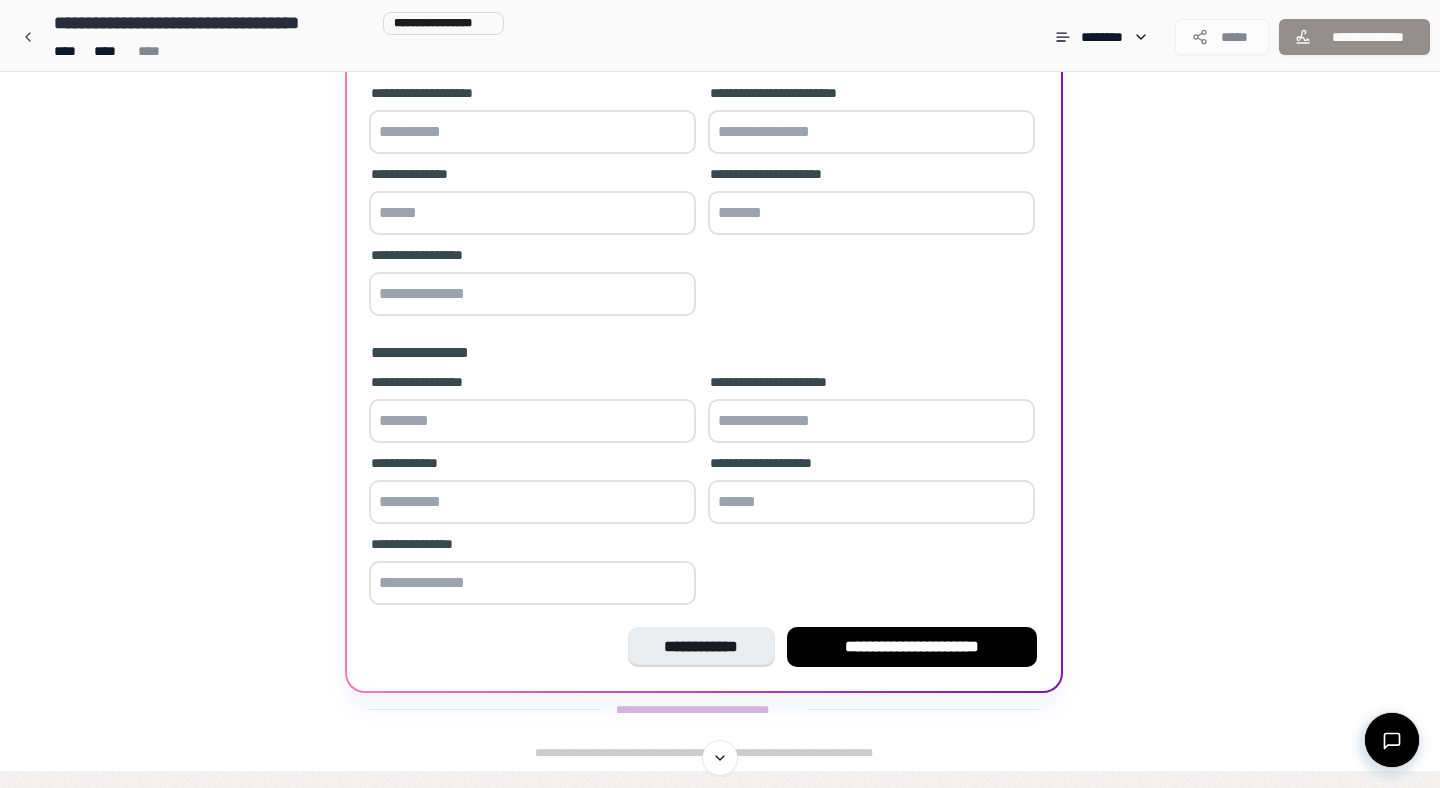 scroll, scrollTop: 0, scrollLeft: 0, axis: both 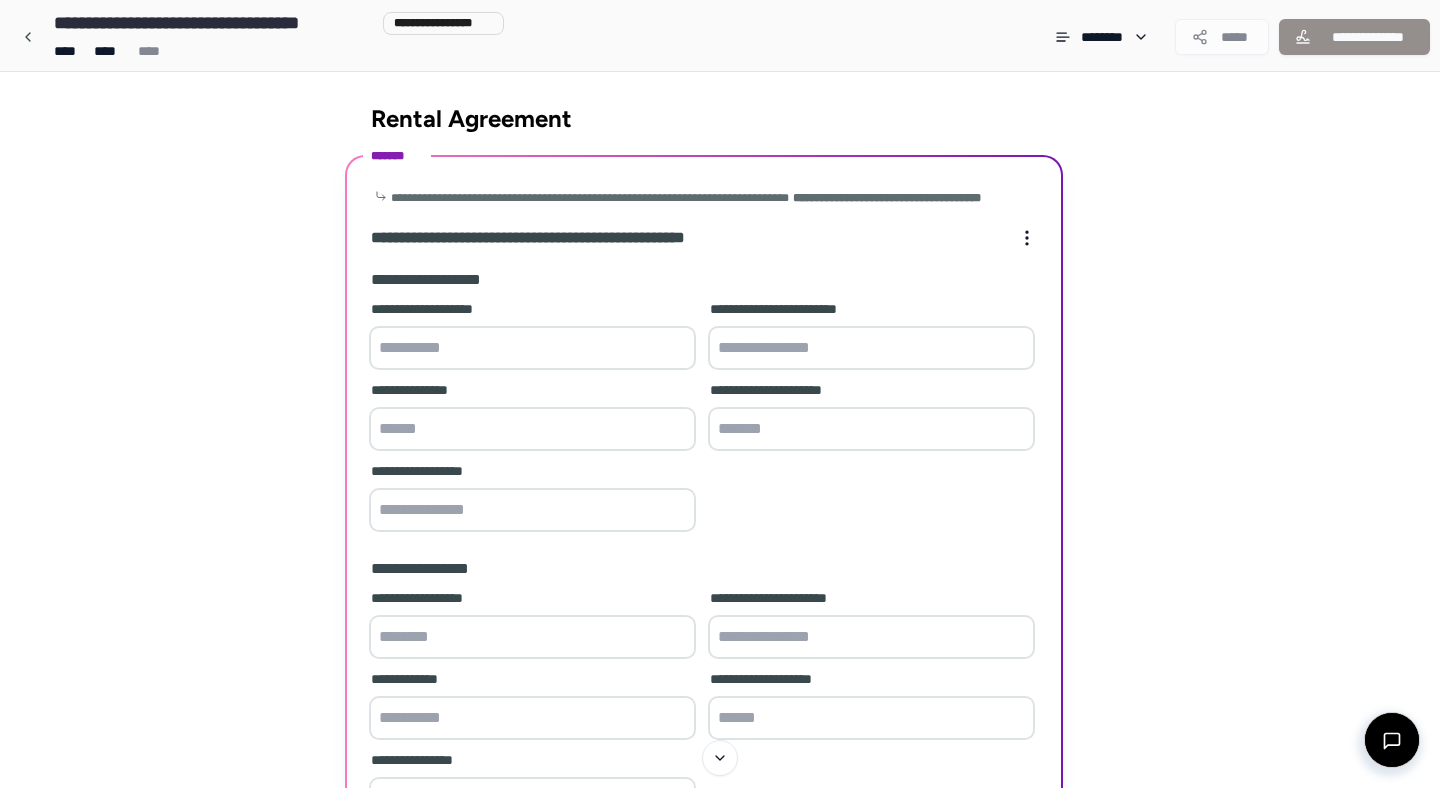 click on "**********" at bounding box center [720, 529] 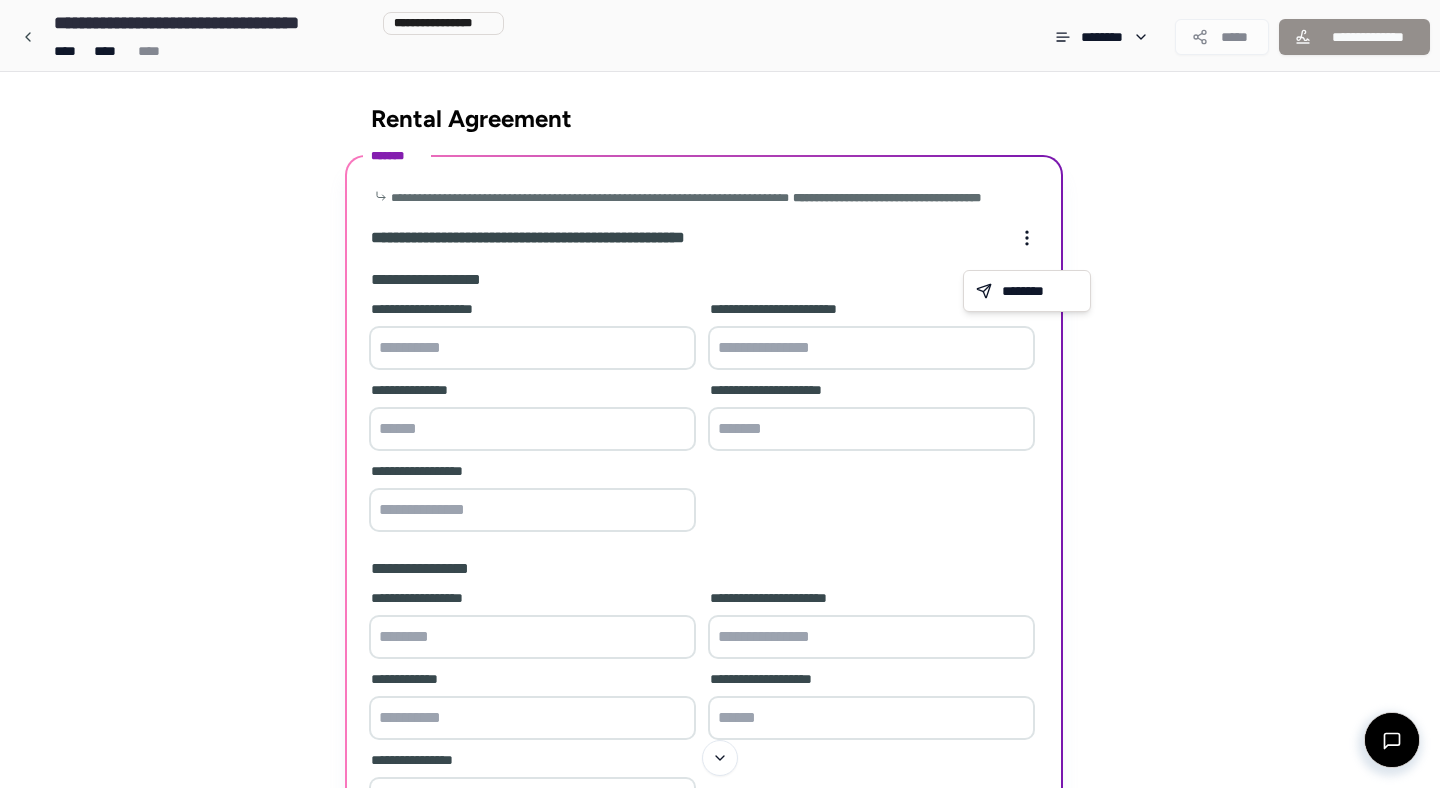 click on "**********" at bounding box center [720, 502] 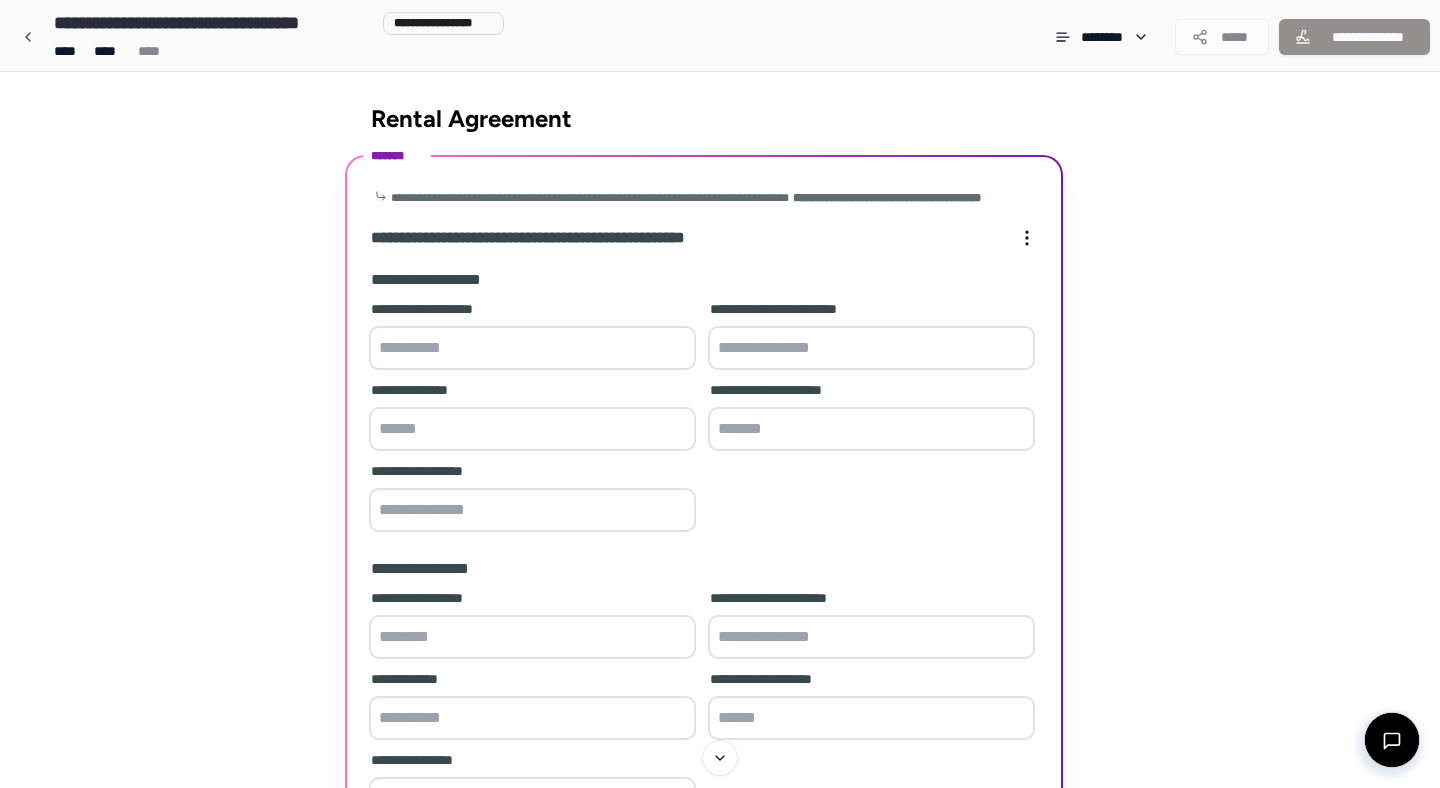 click at bounding box center (532, 348) 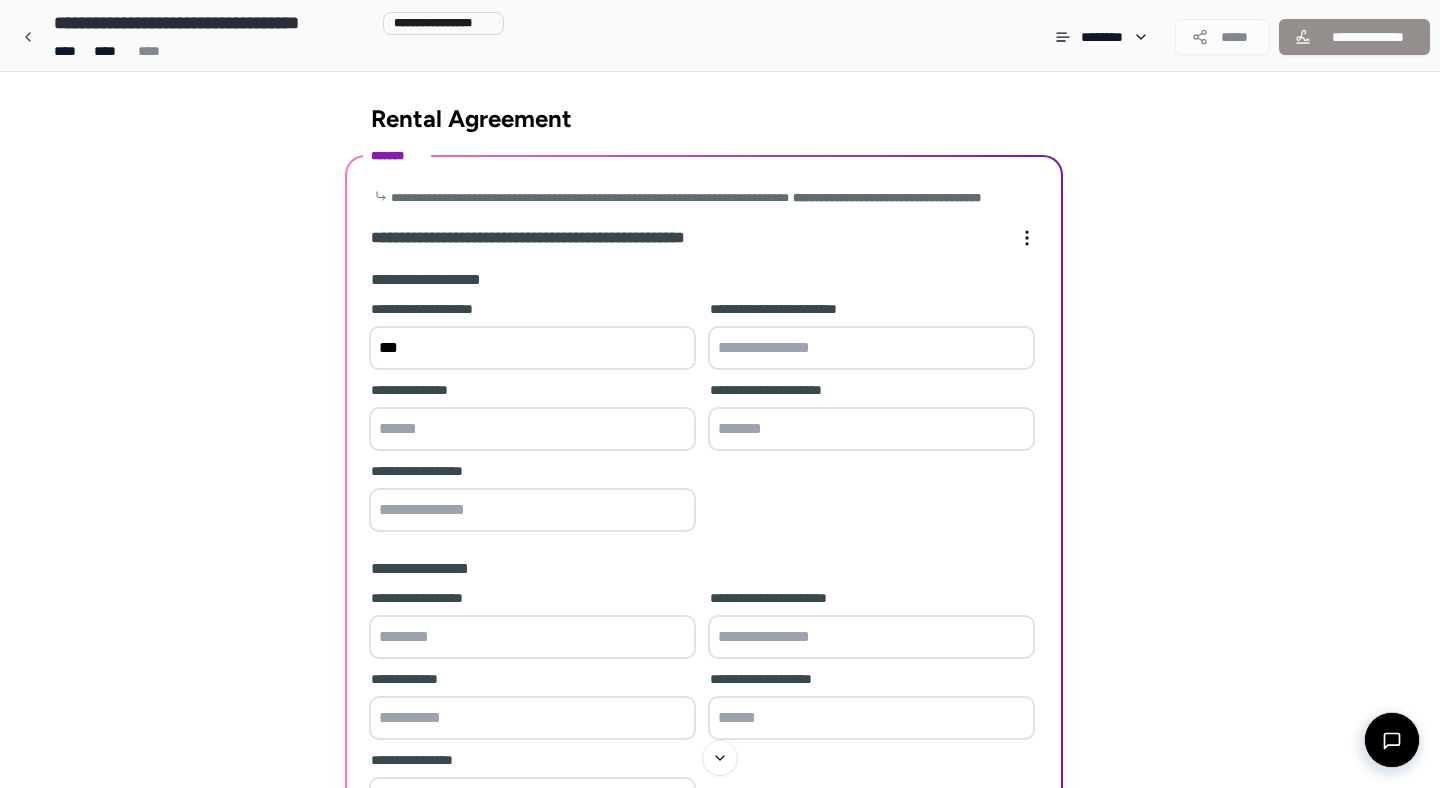 click on "***" at bounding box center [532, 348] 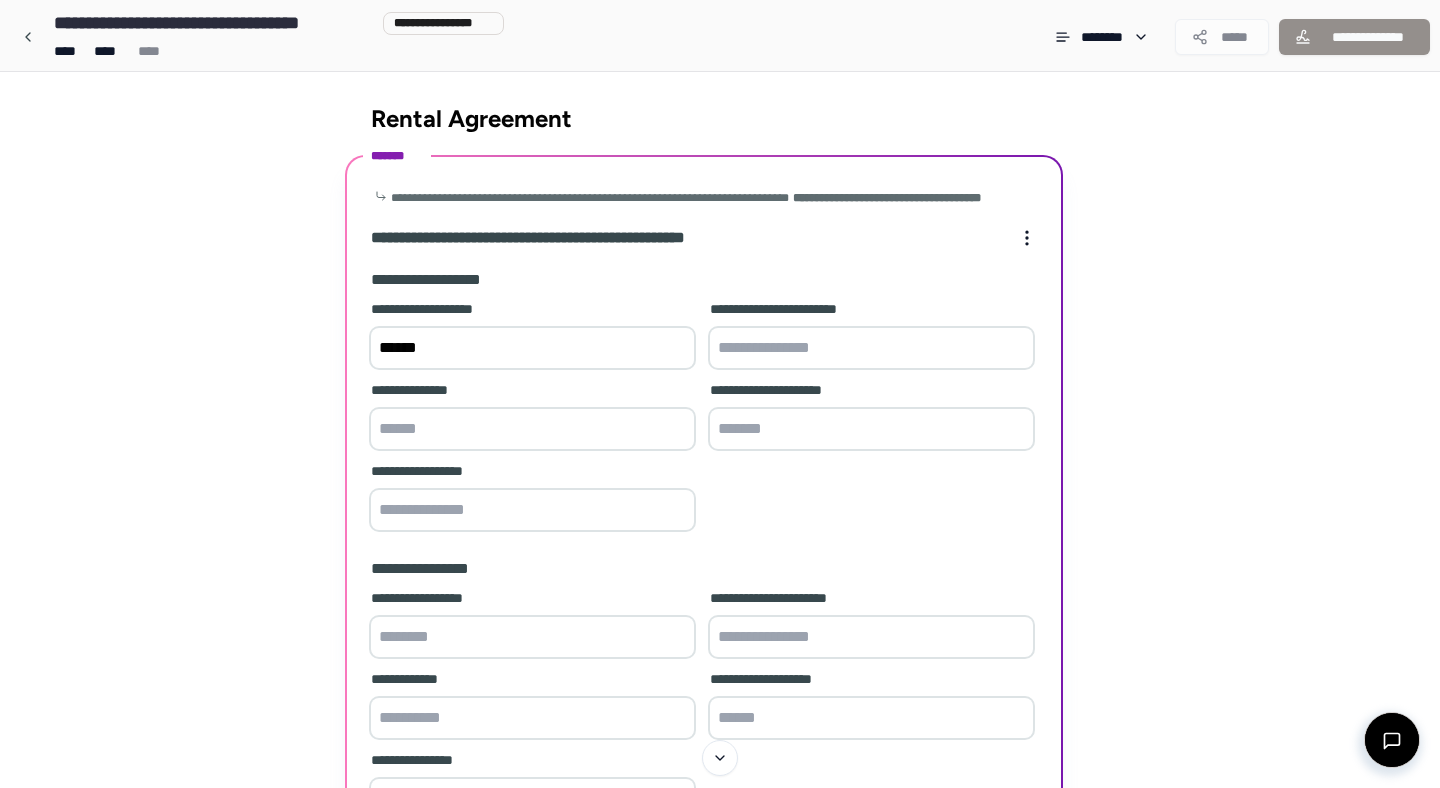 click on "******" at bounding box center (532, 348) 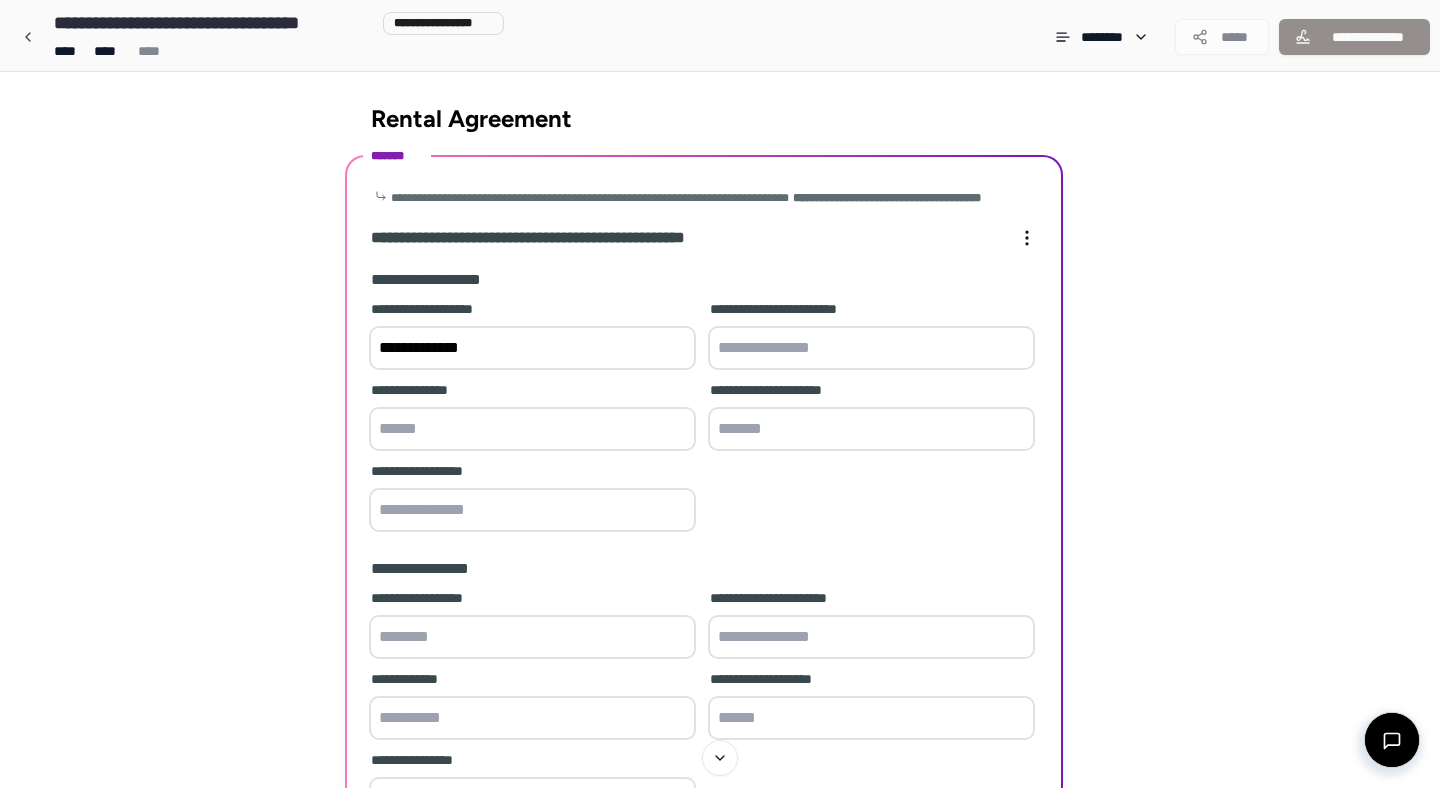 type on "**********" 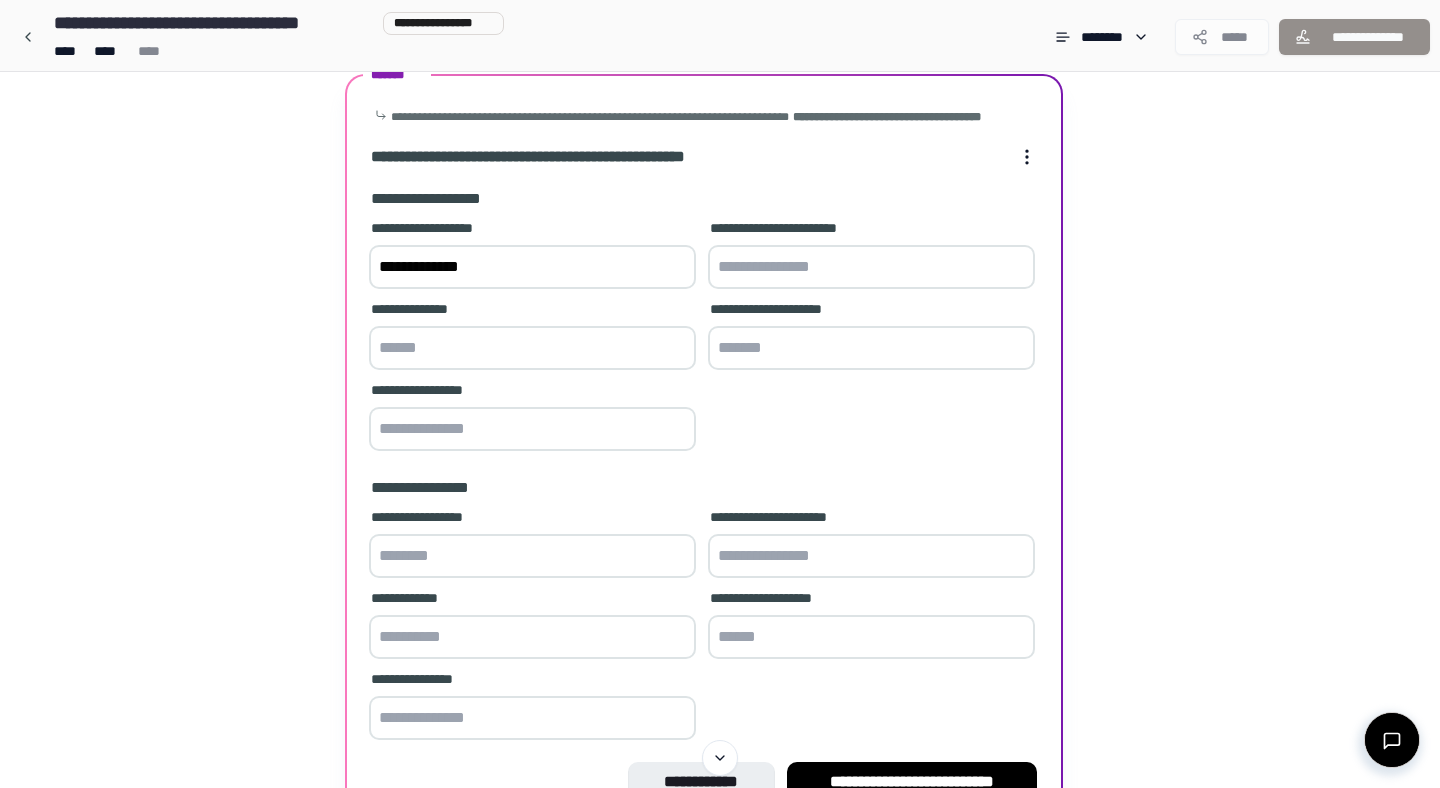 scroll, scrollTop: 111, scrollLeft: 0, axis: vertical 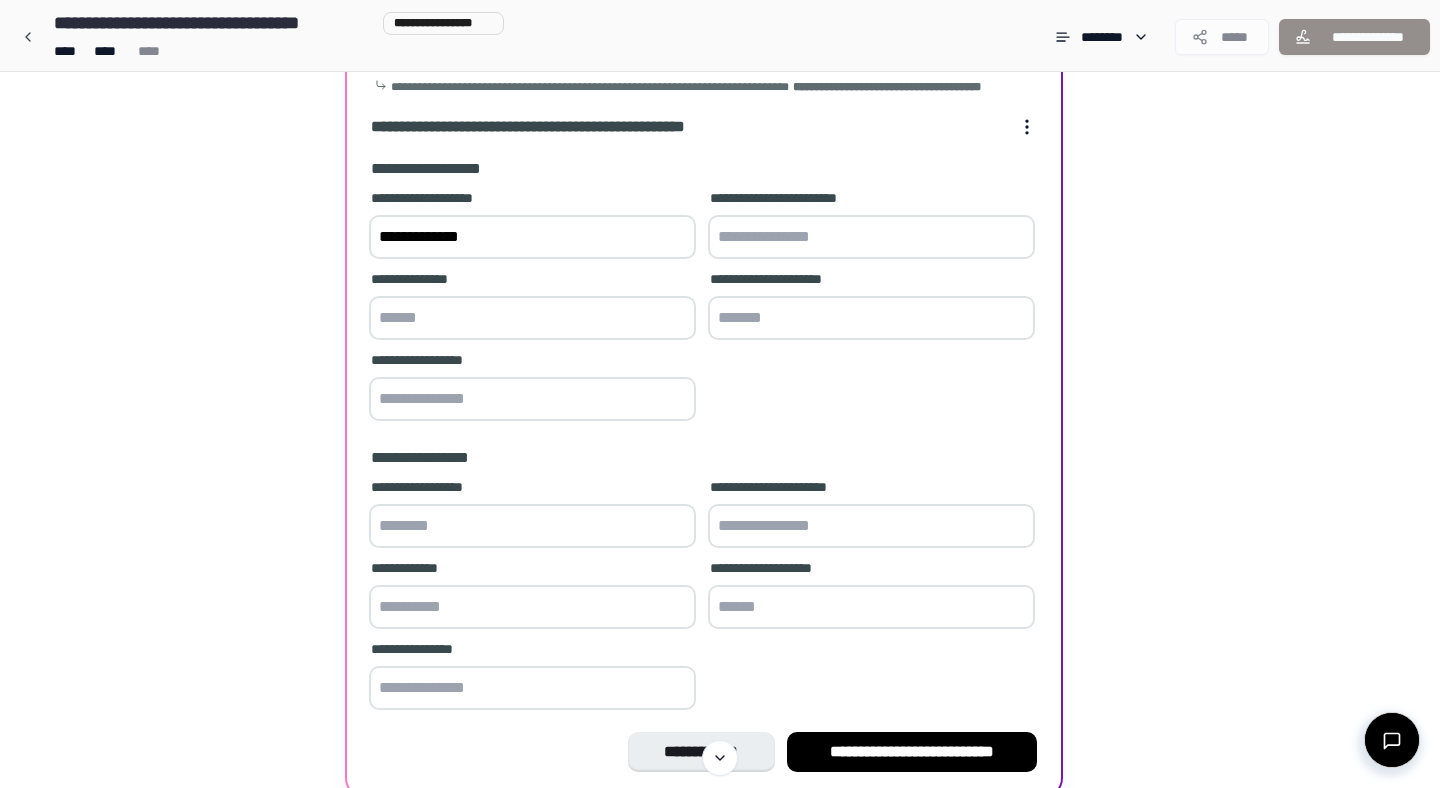 click at bounding box center [532, 318] 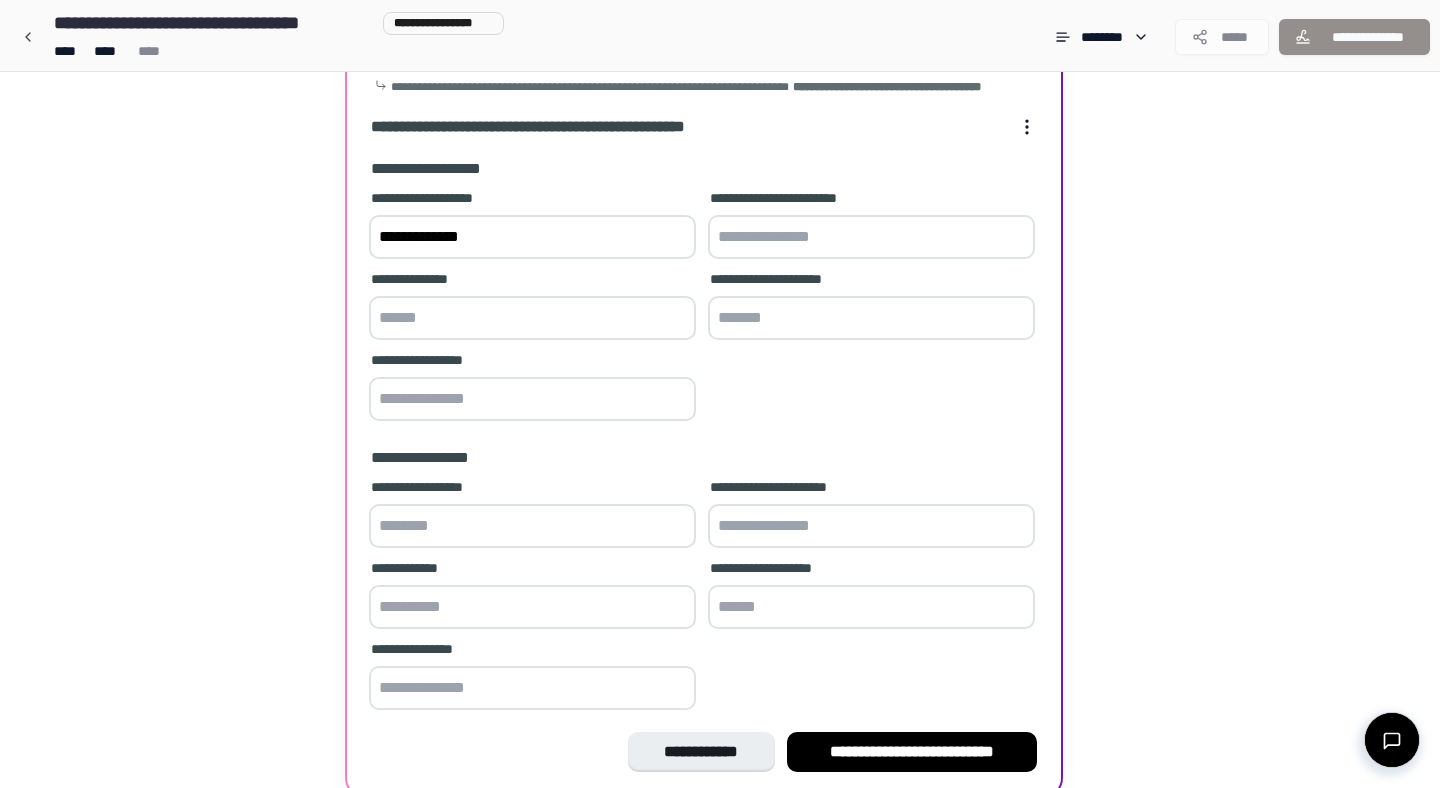 scroll, scrollTop: 216, scrollLeft: 0, axis: vertical 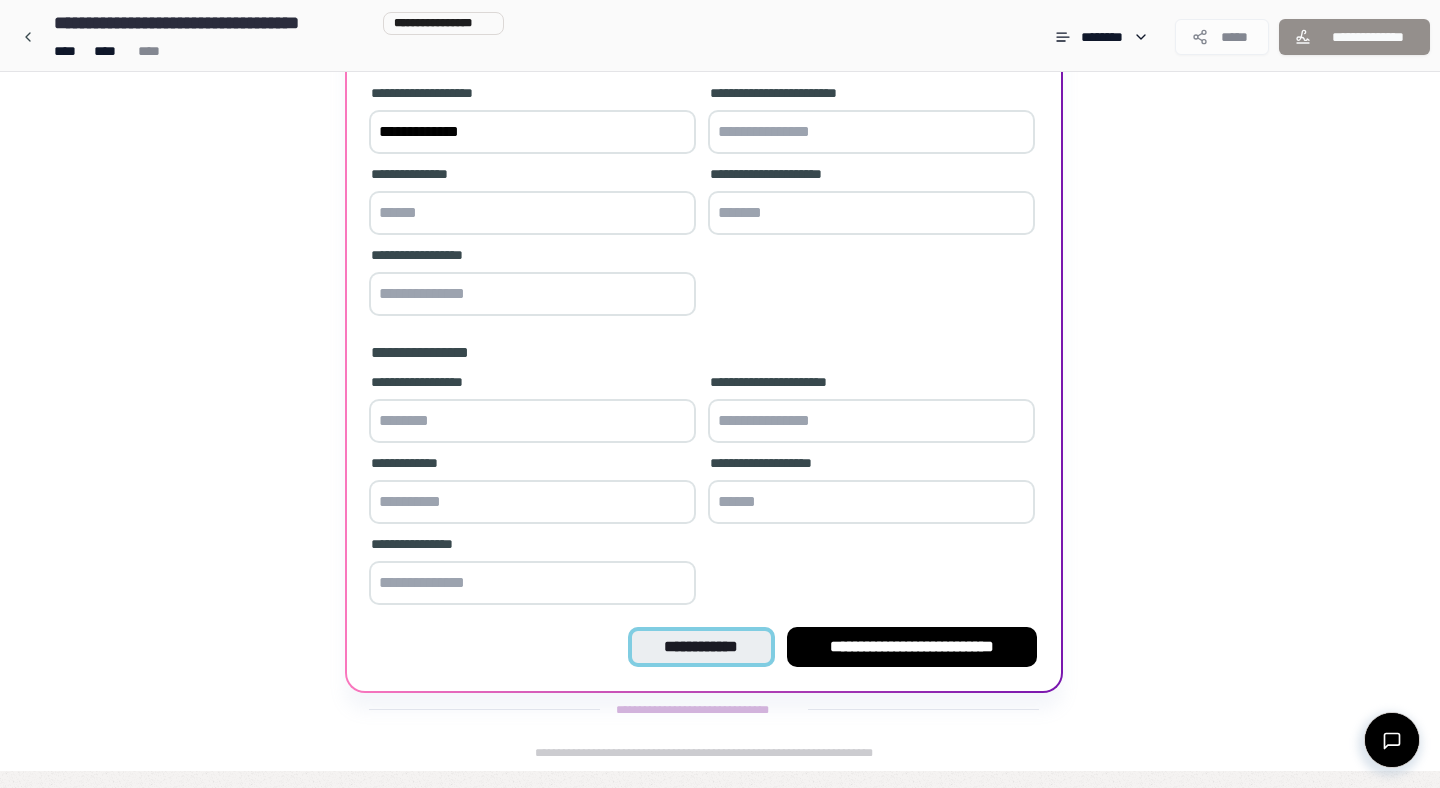 click on "**********" at bounding box center [701, 647] 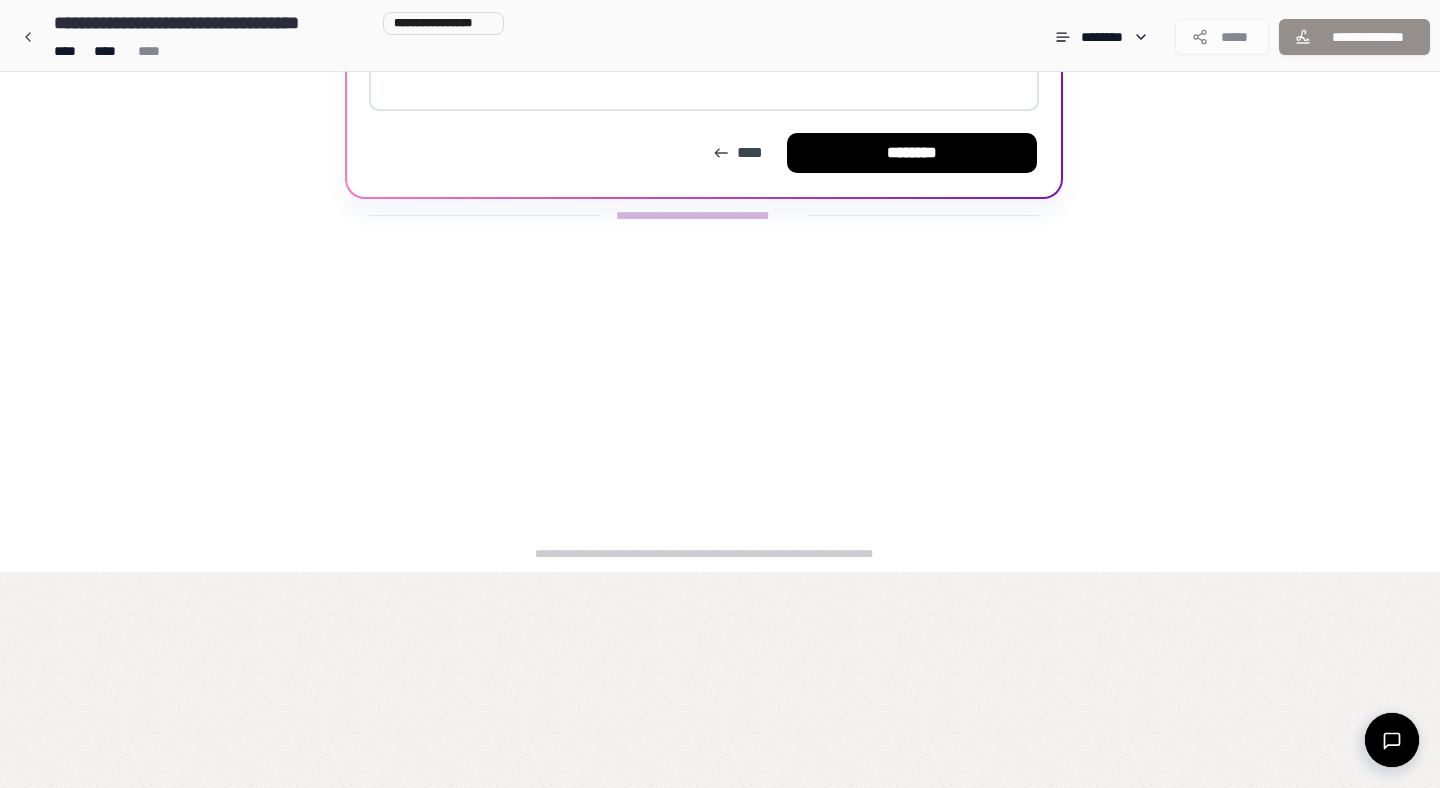 scroll, scrollTop: 0, scrollLeft: 0, axis: both 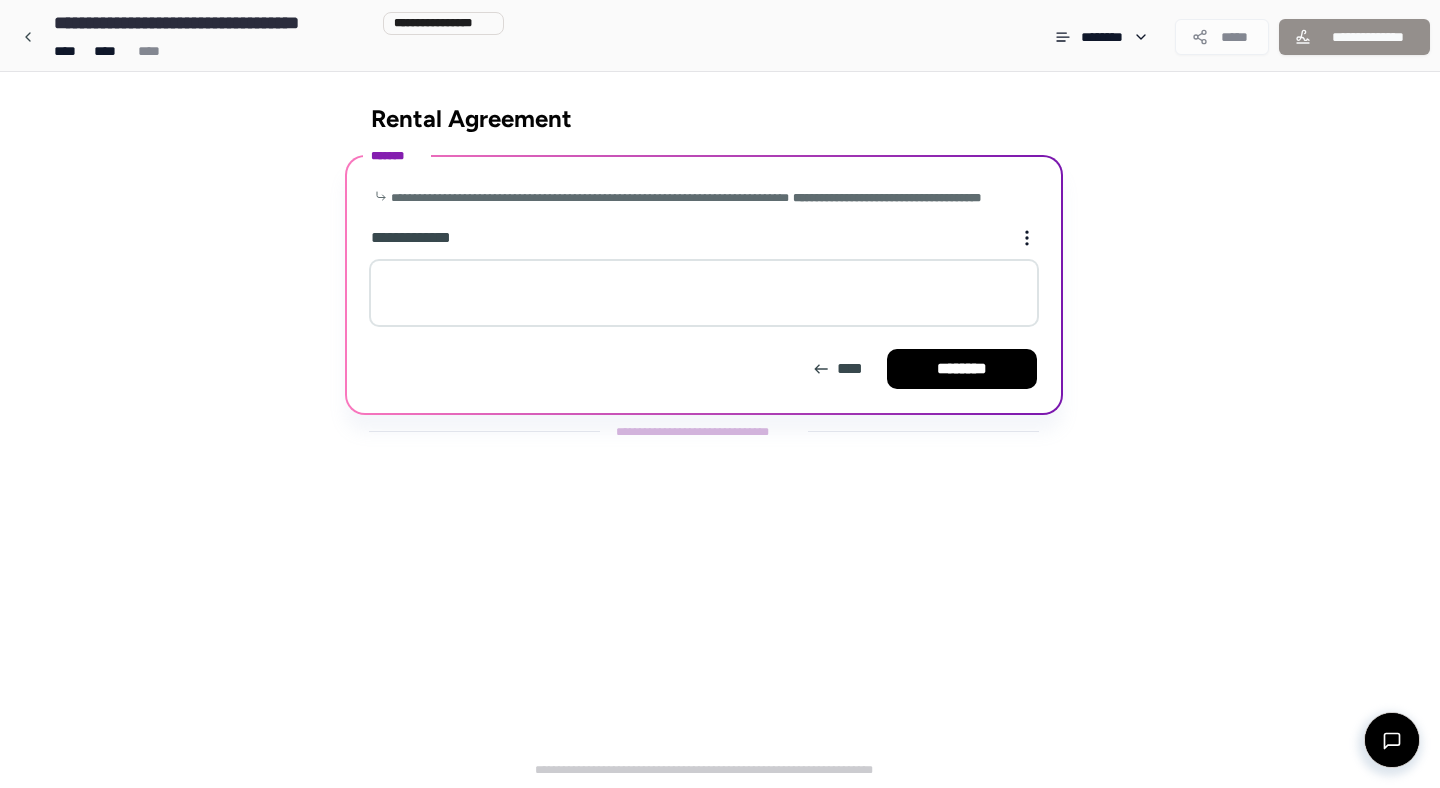 click at bounding box center (704, 293) 